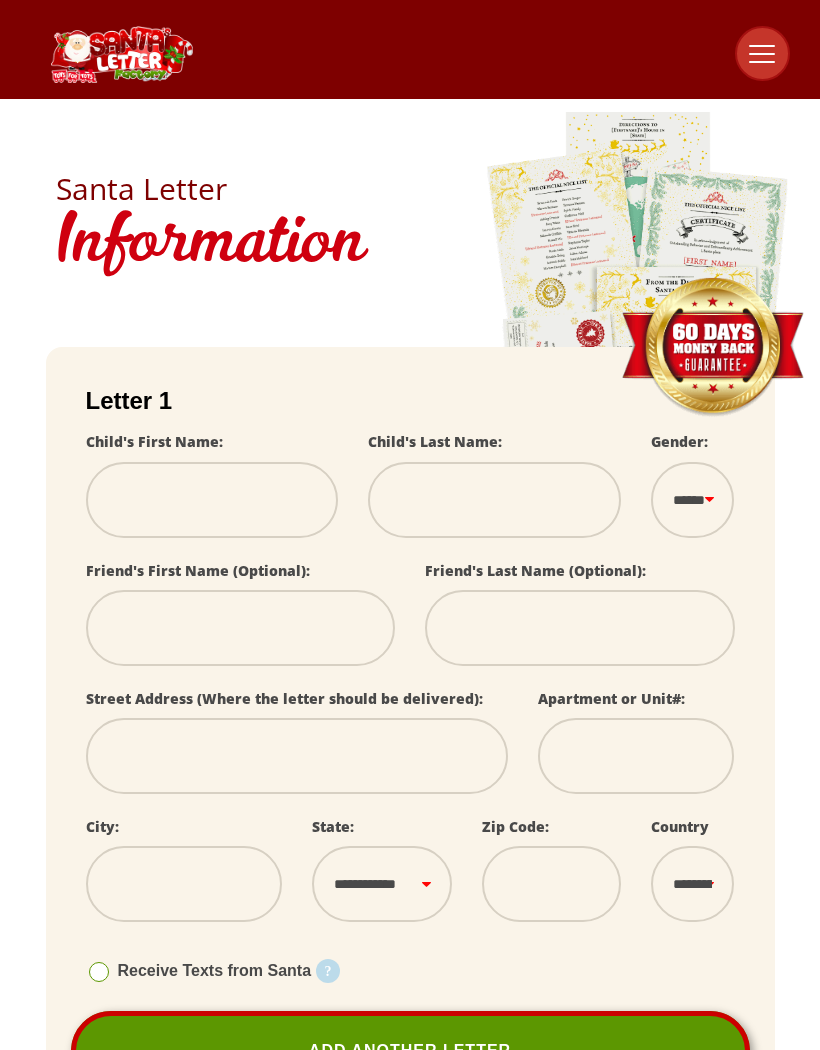 scroll, scrollTop: 0, scrollLeft: 0, axis: both 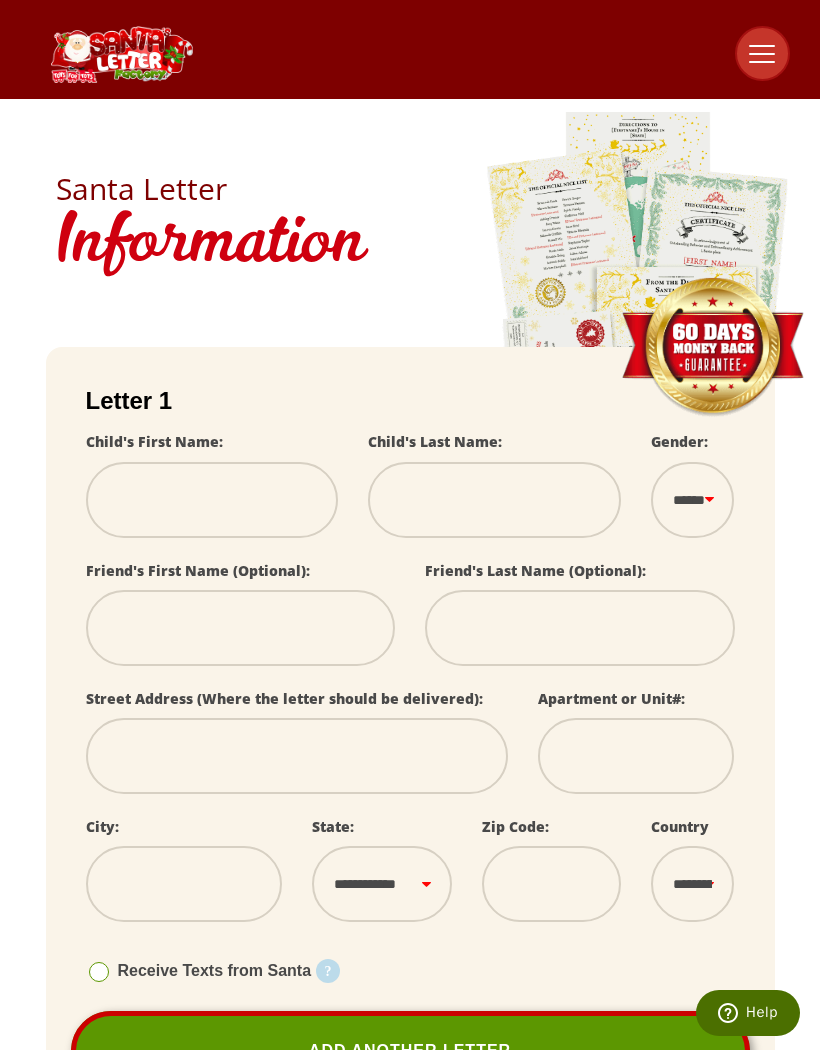 click at bounding box center (212, 500) 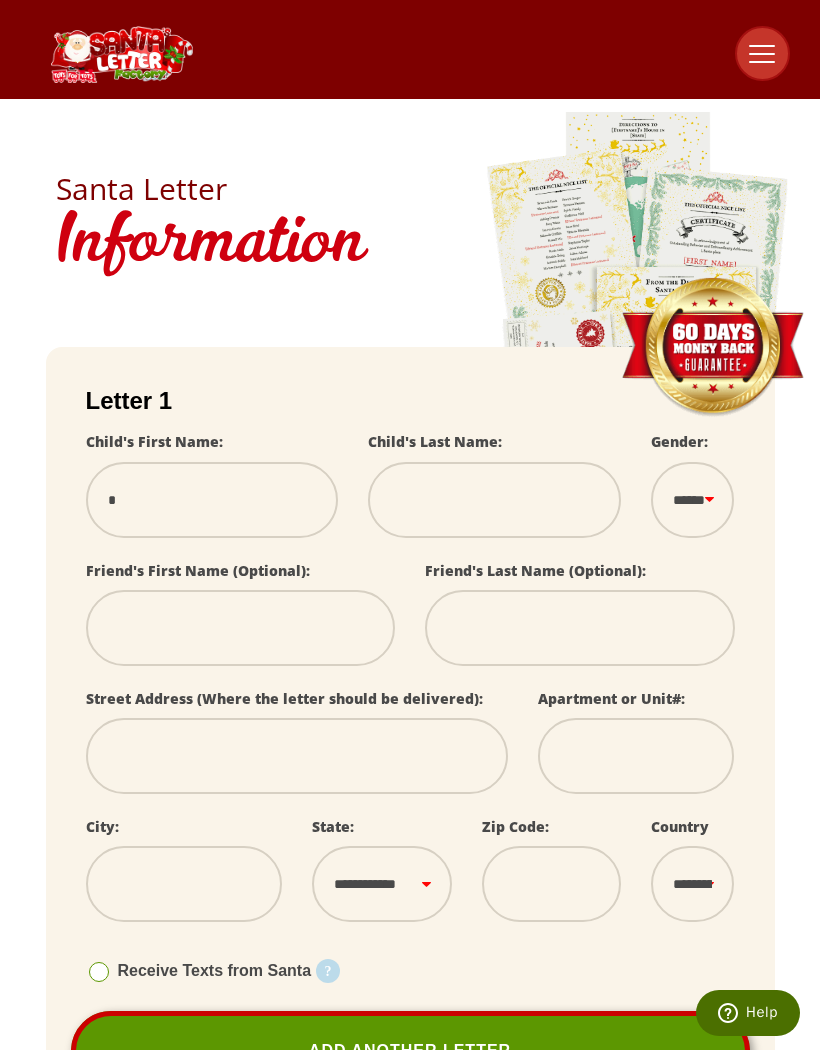 type on "**" 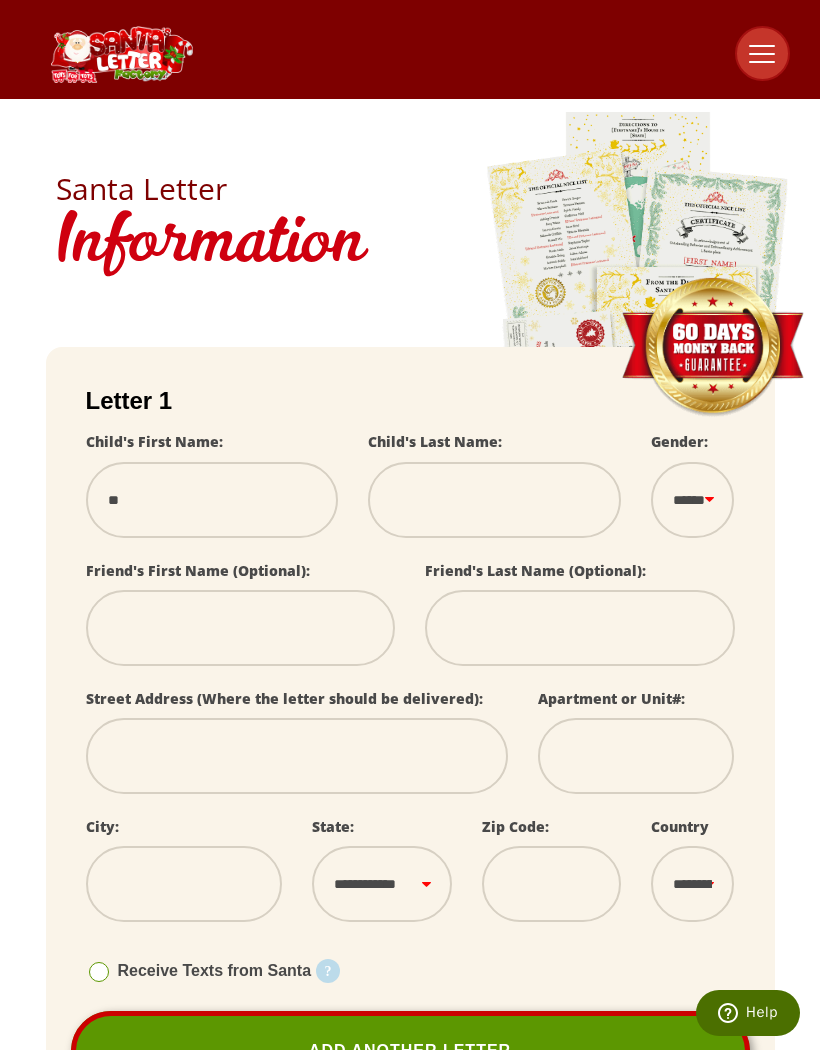 select 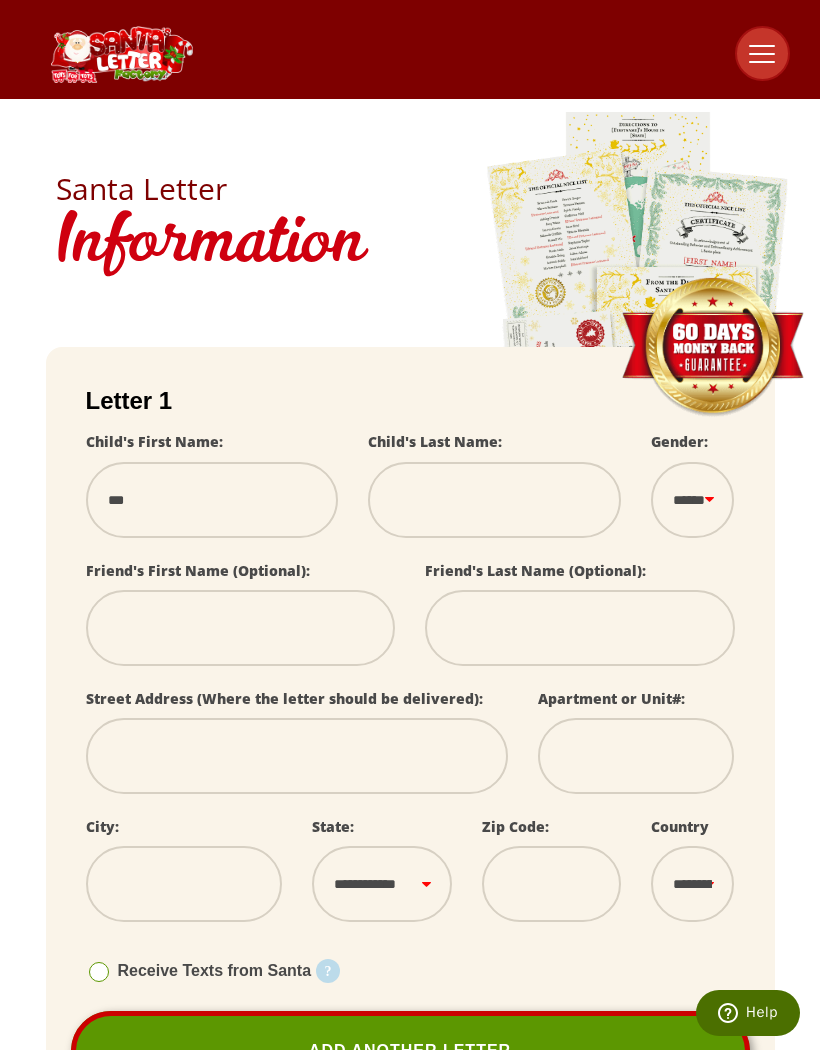 select 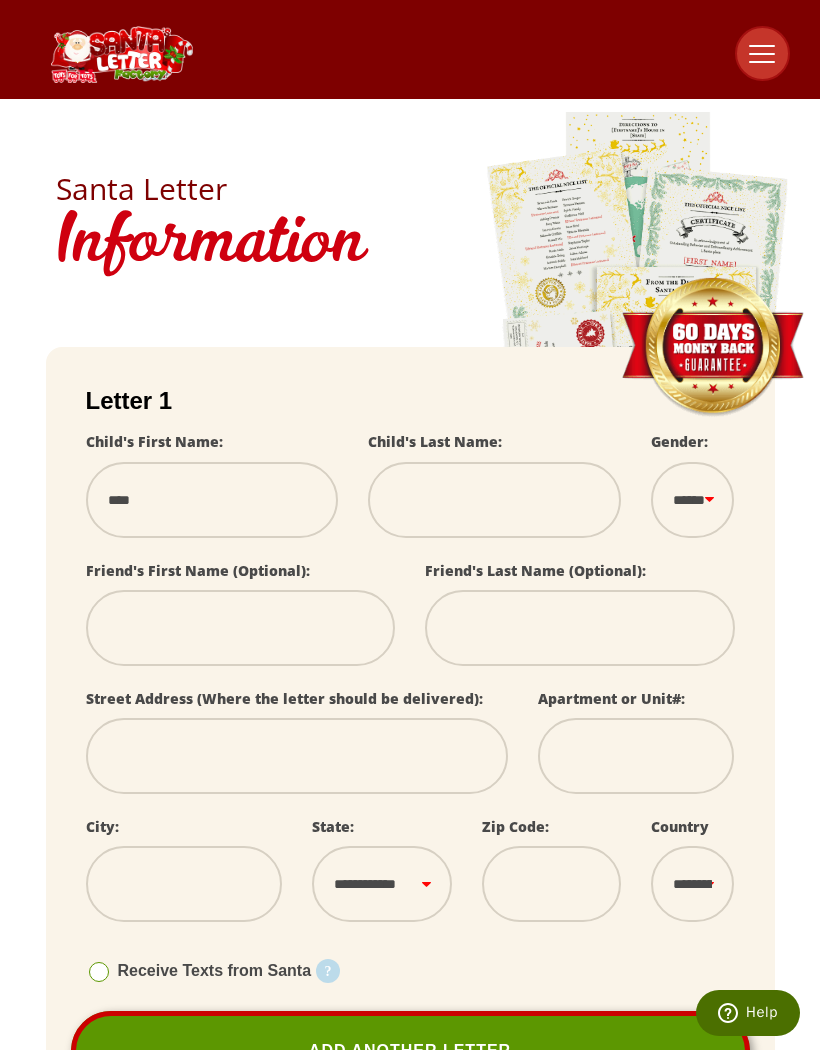 select 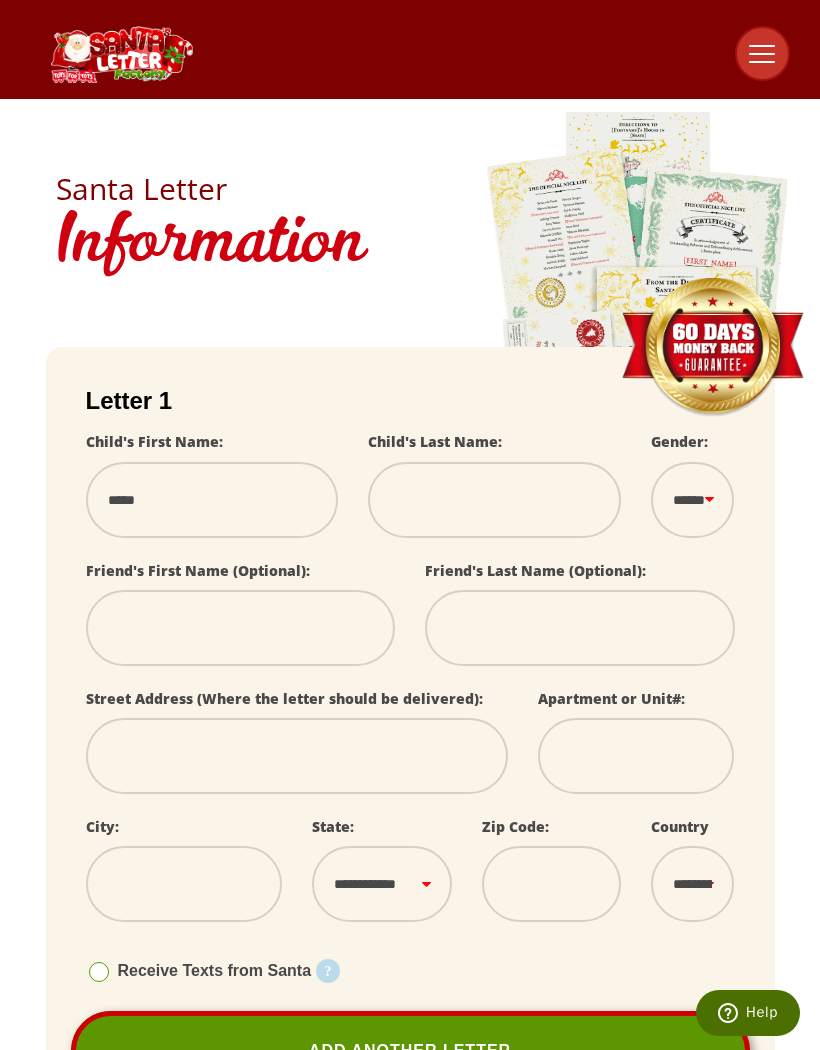 select 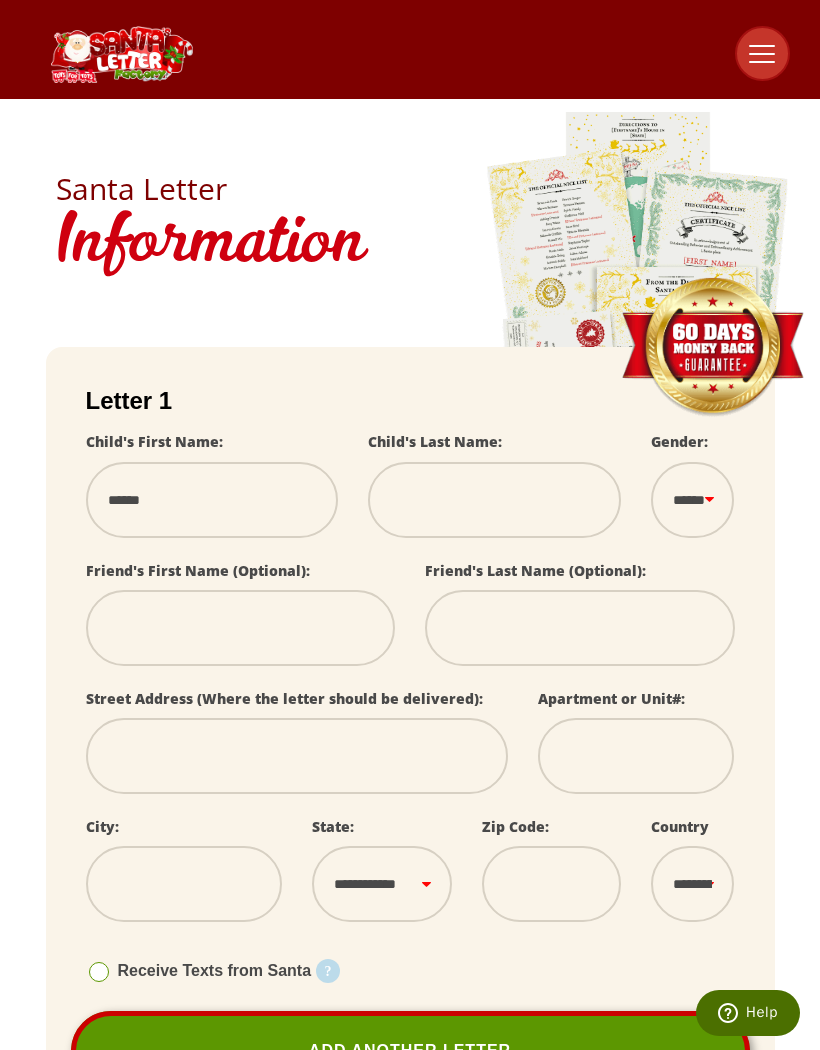 select 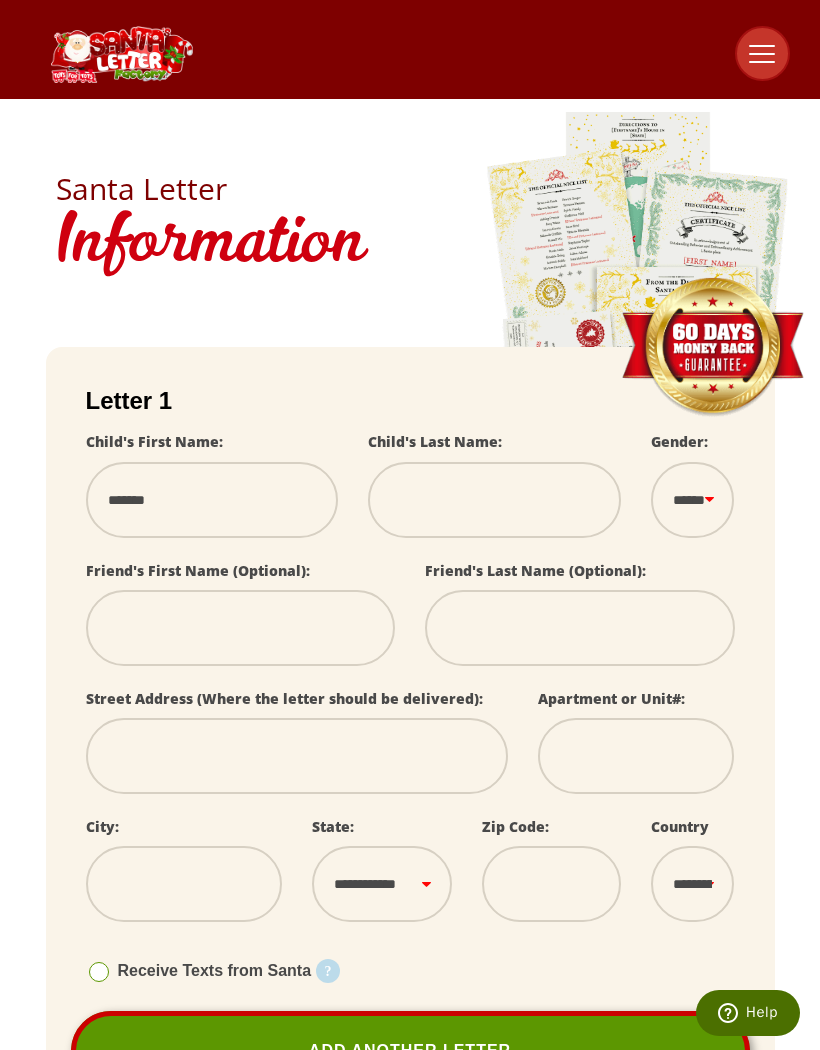 select 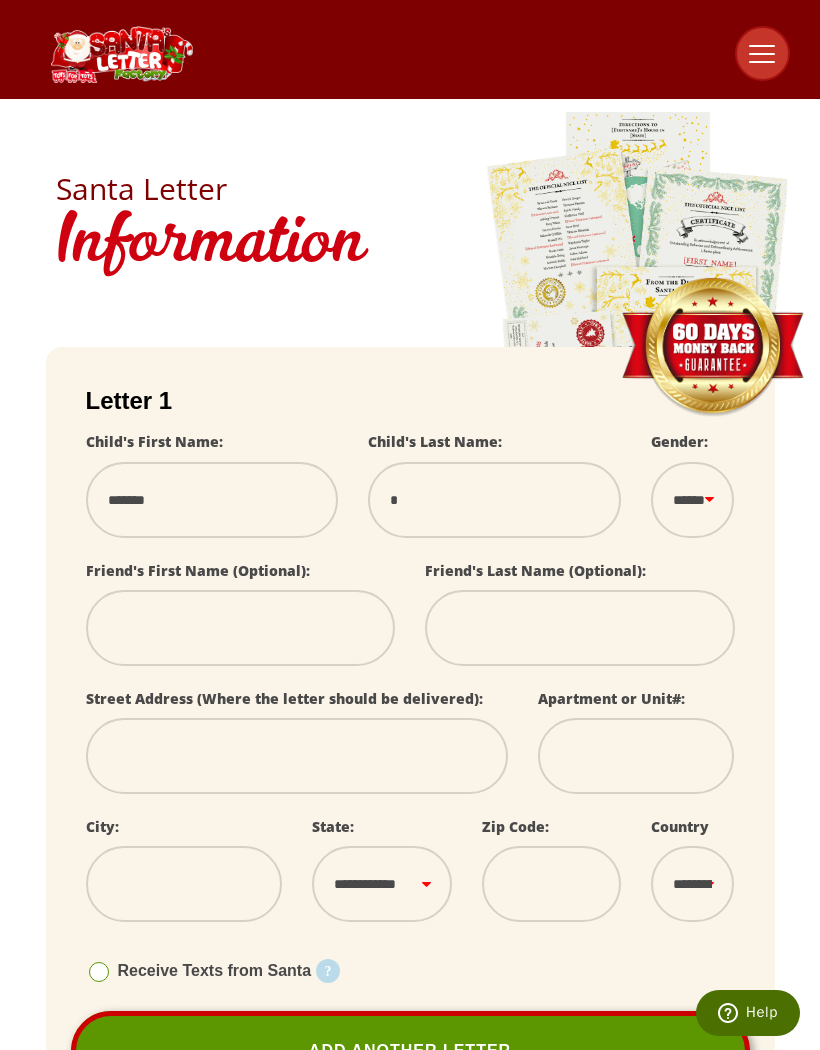 type on "**" 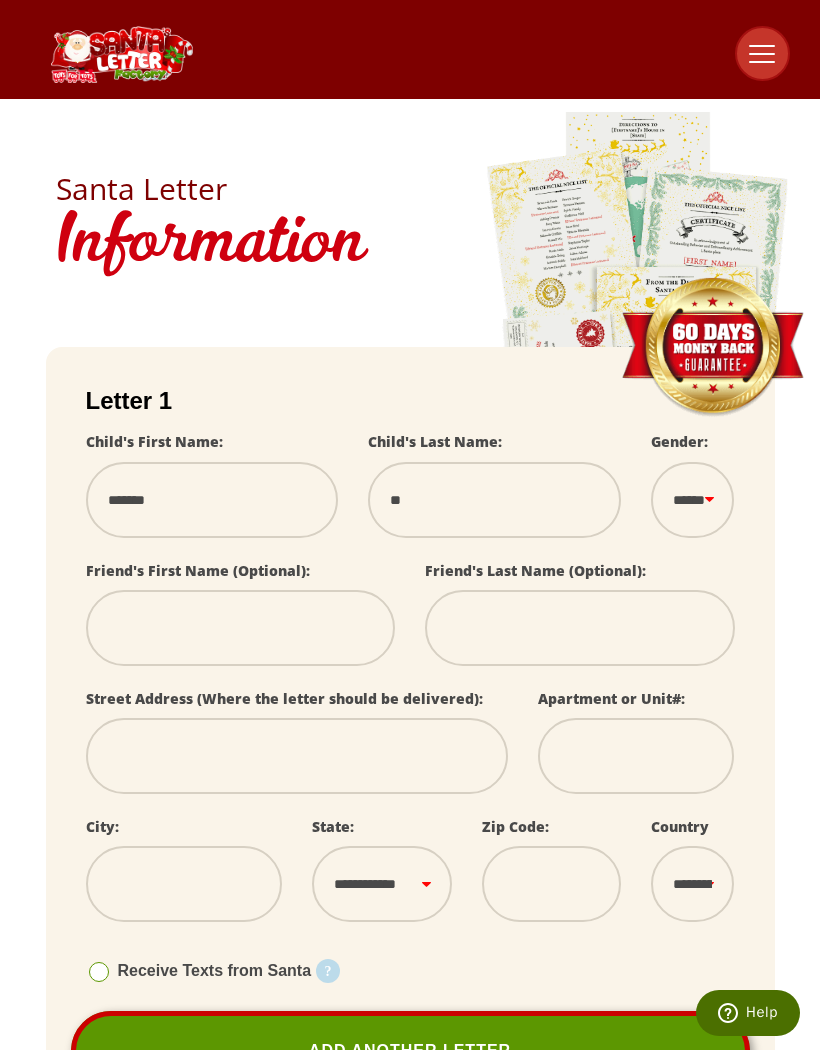 type on "***" 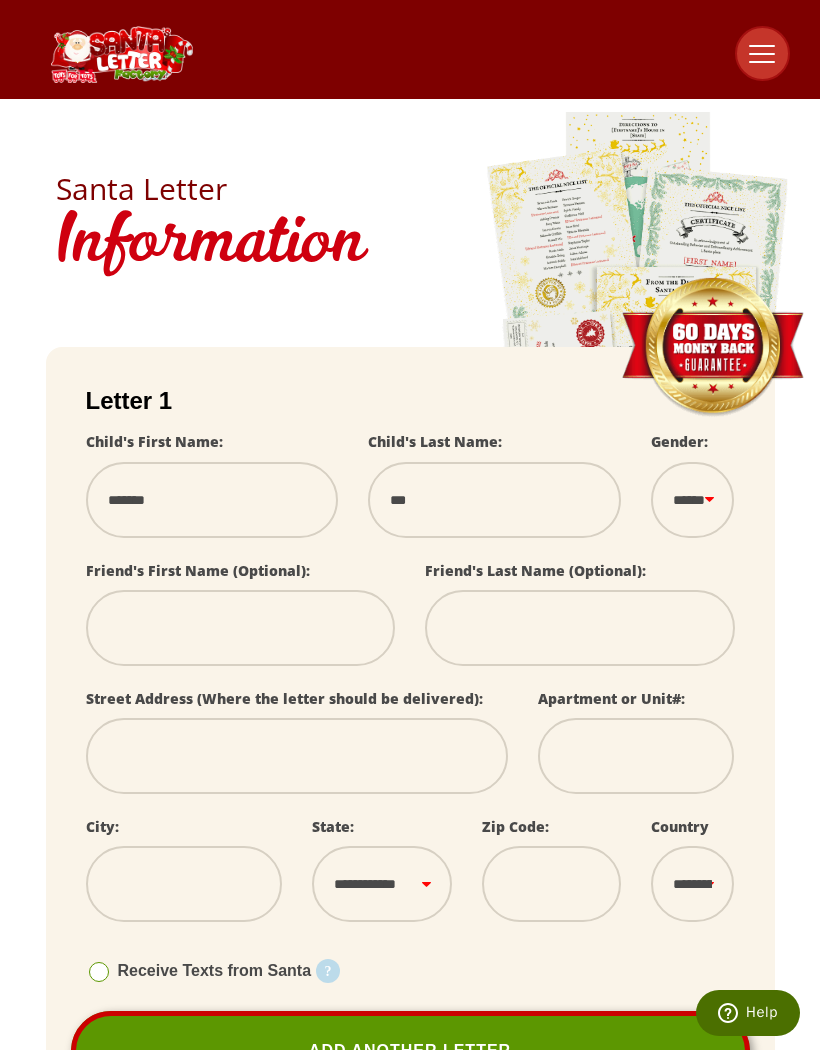 type on "****" 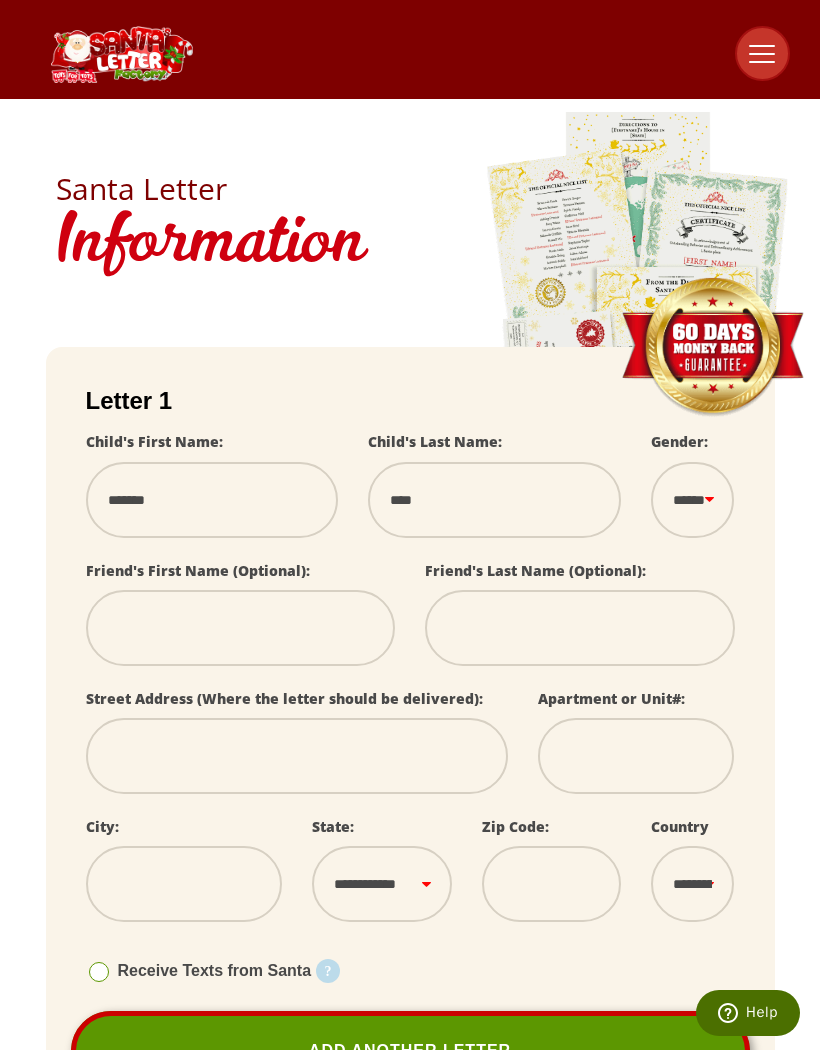 select 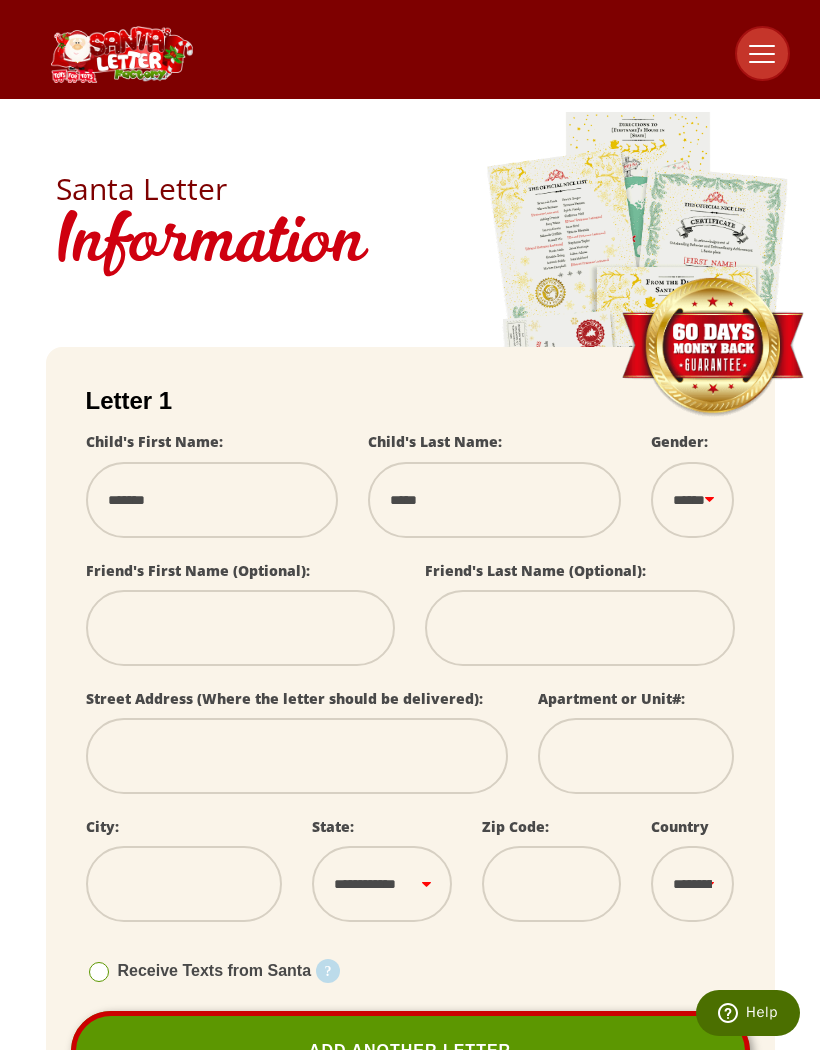 select 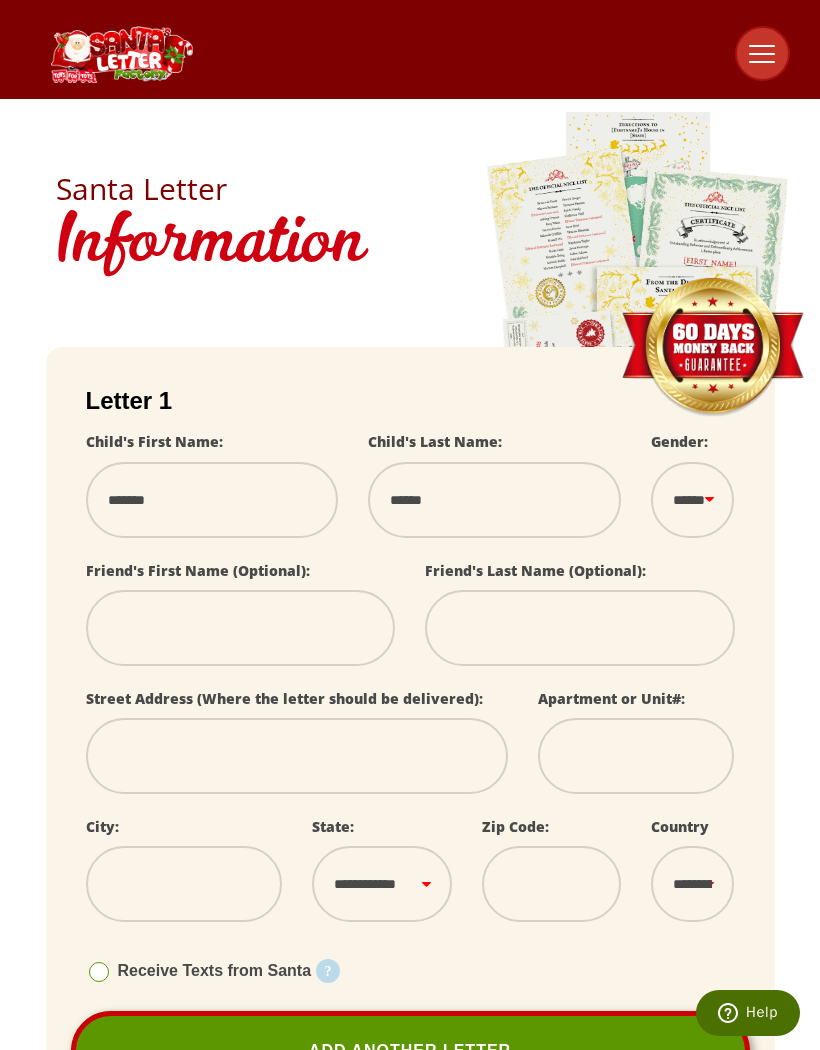 select 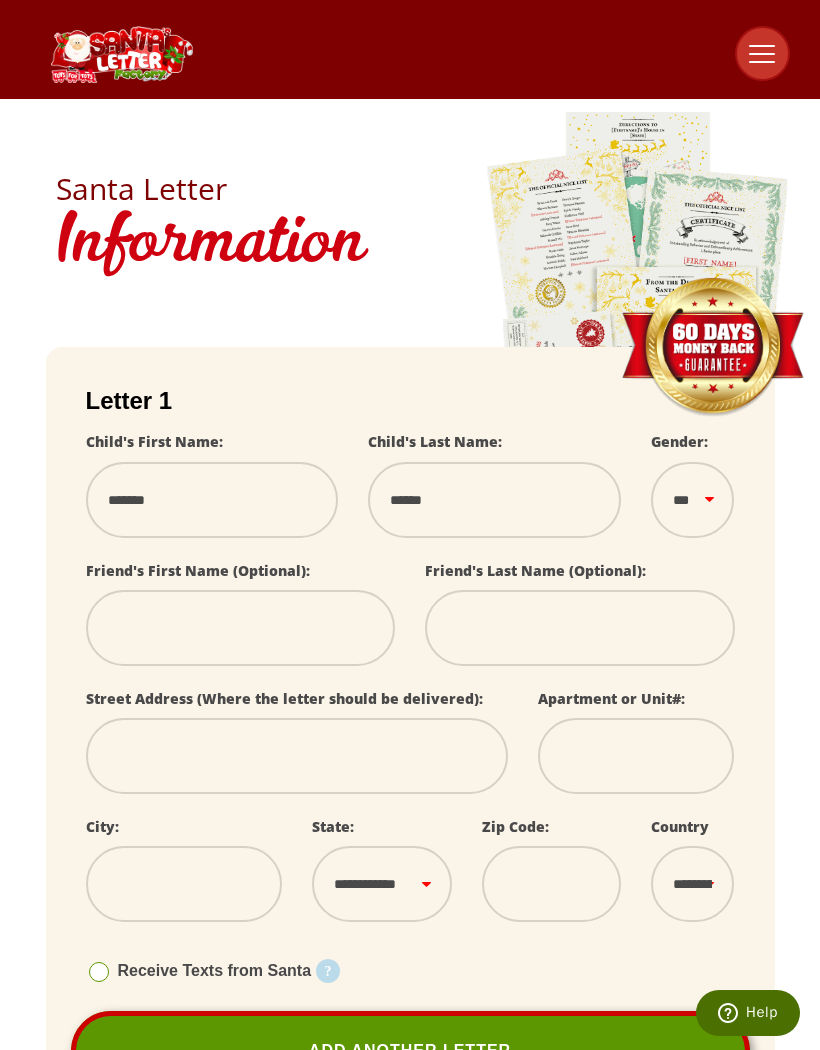 click at bounding box center (241, 628) 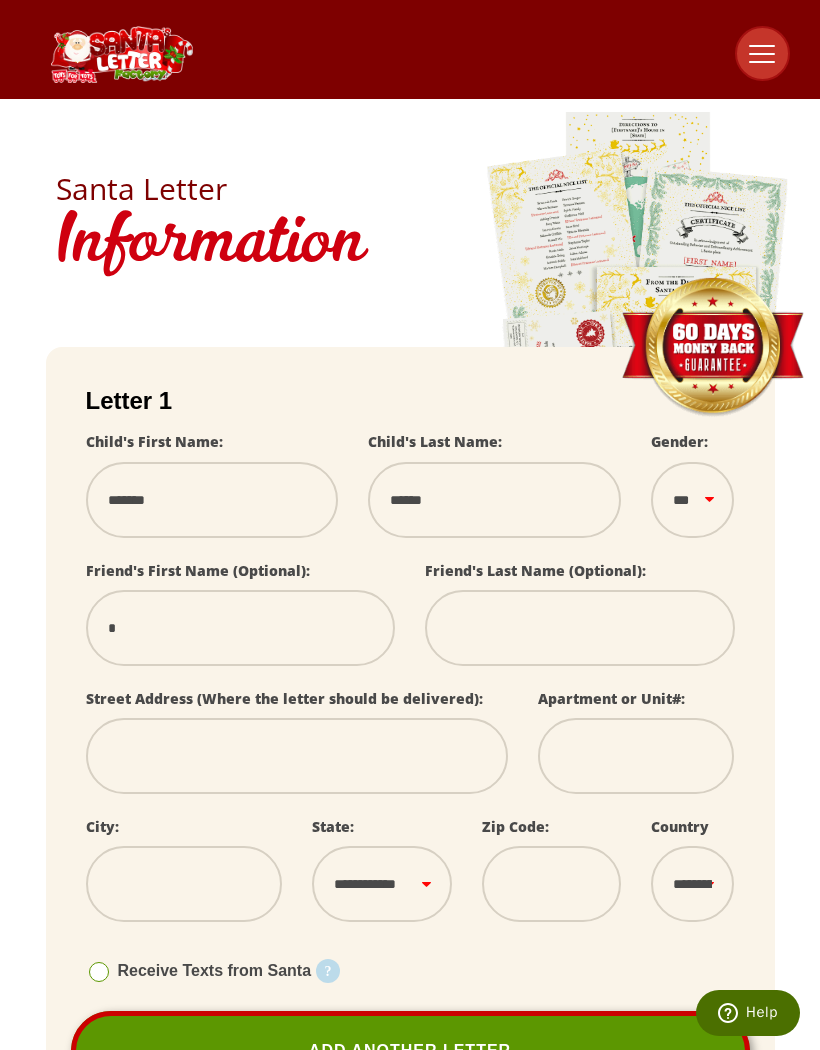 type on "**" 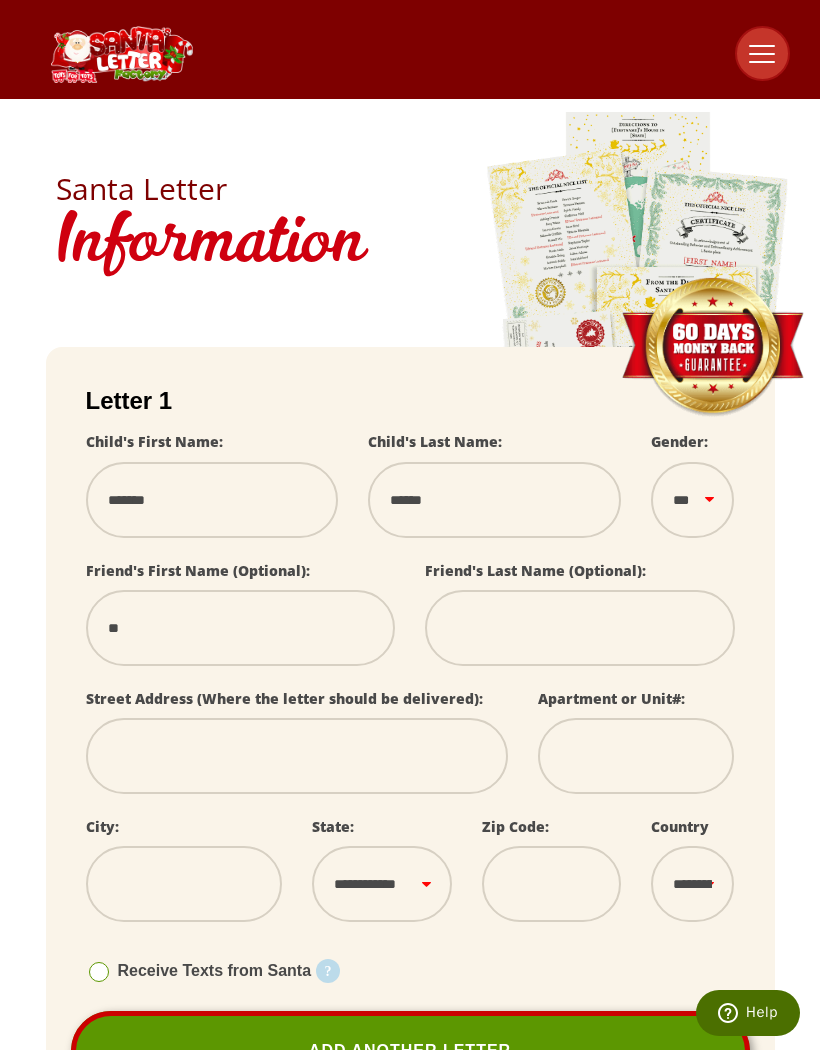 type on "***" 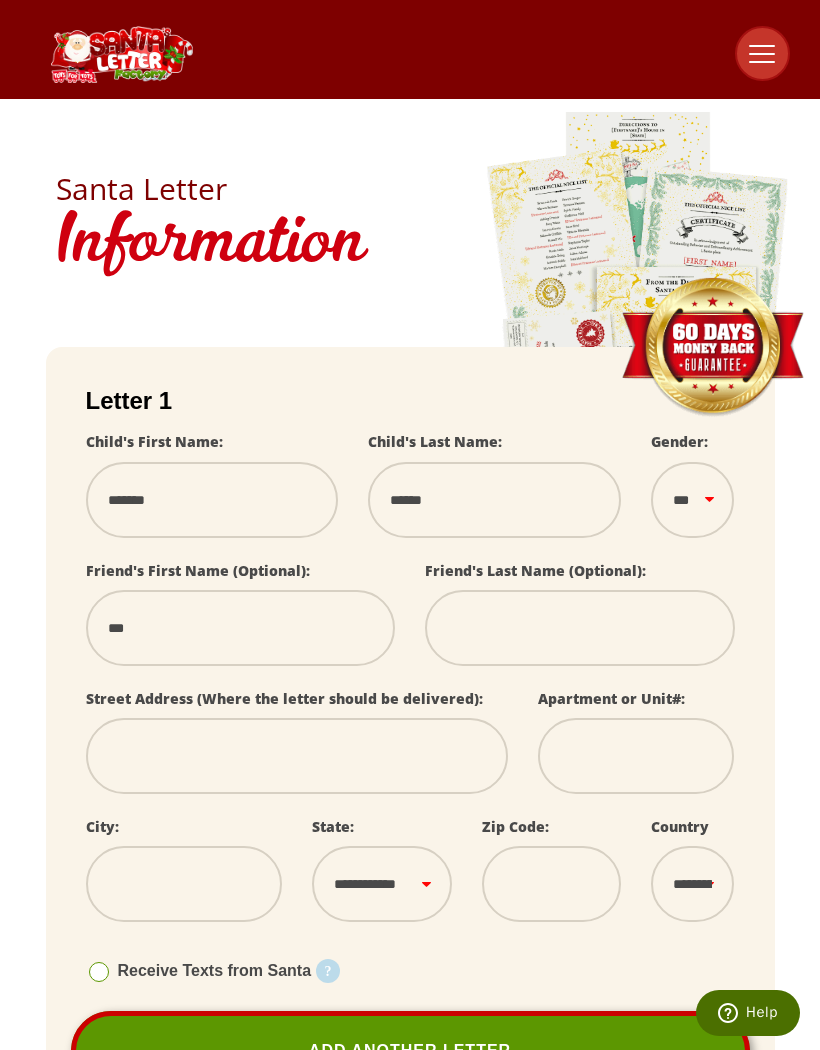 select 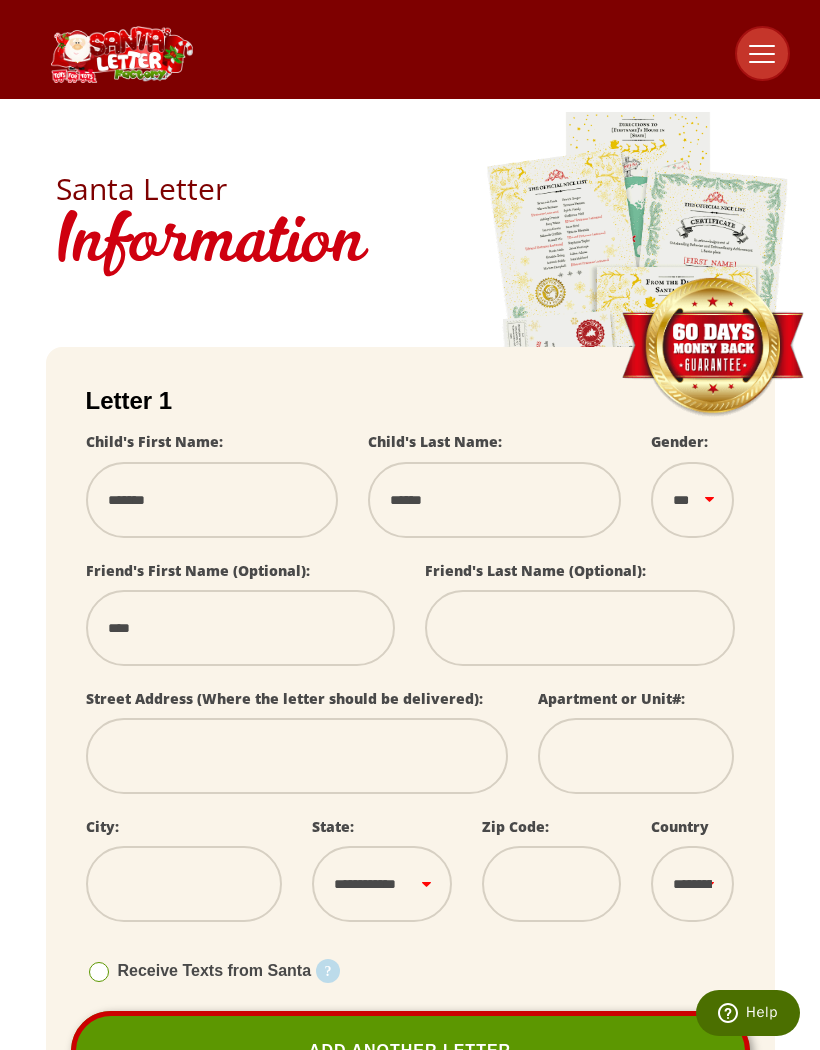 select 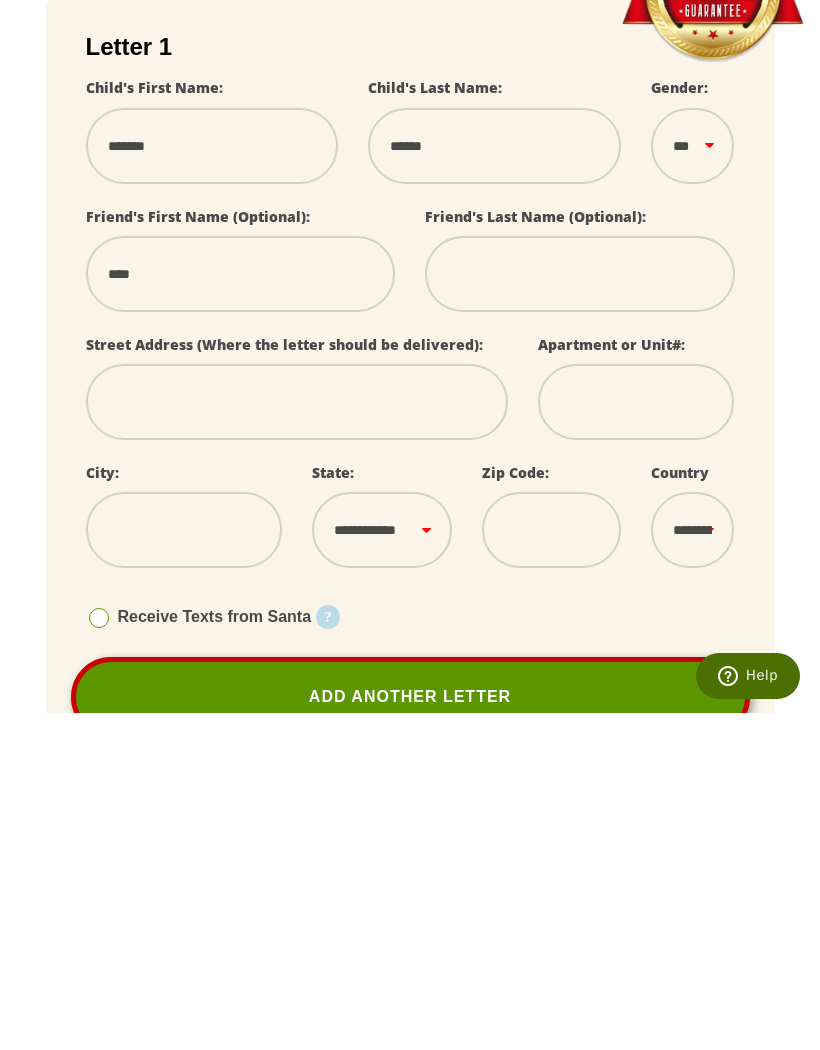scroll, scrollTop: 19, scrollLeft: 0, axis: vertical 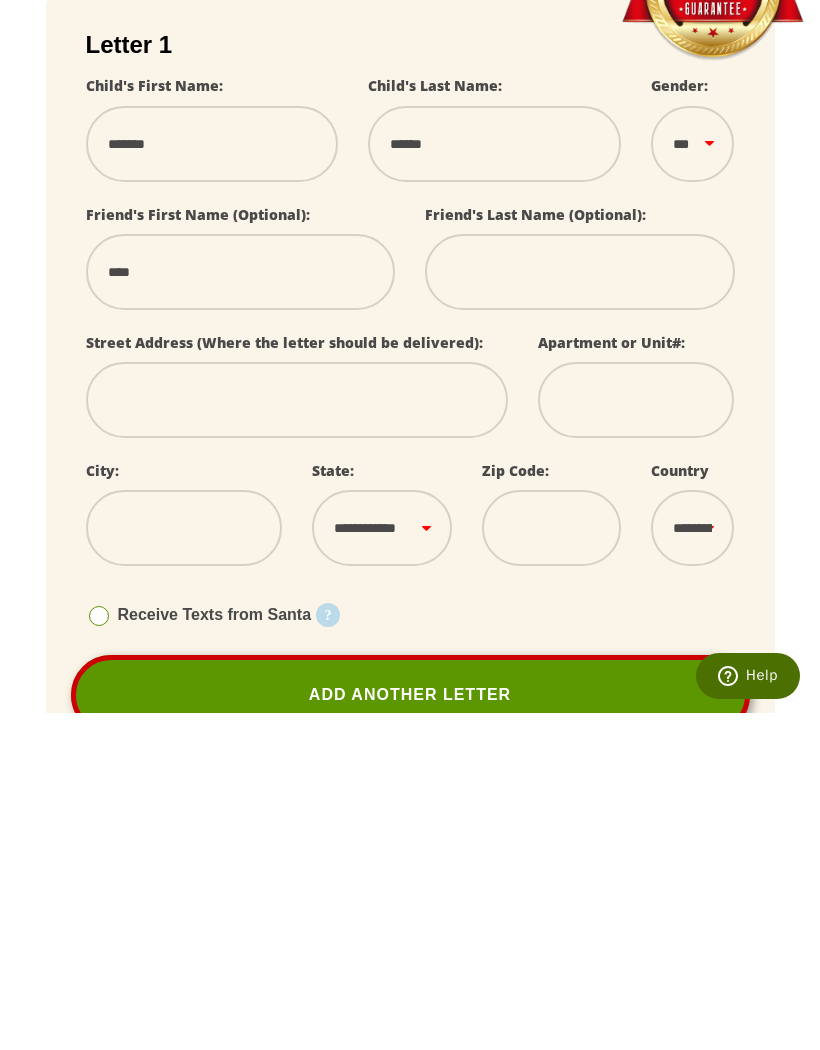 type on "****" 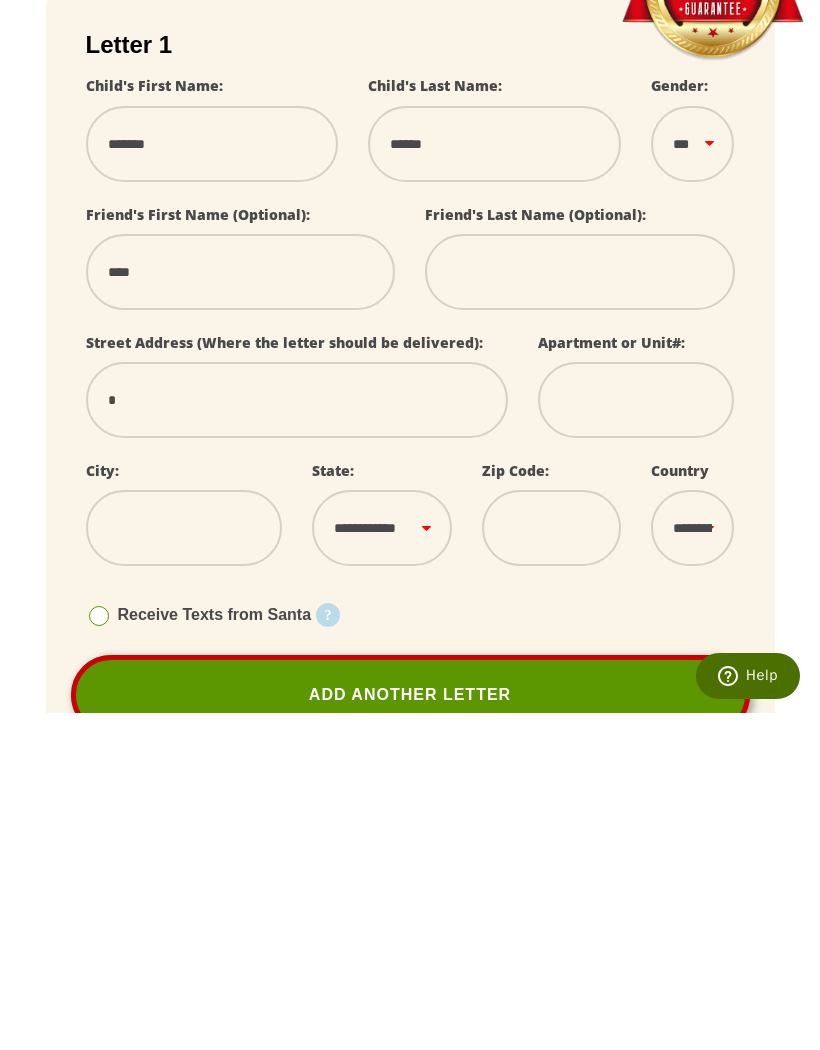 select 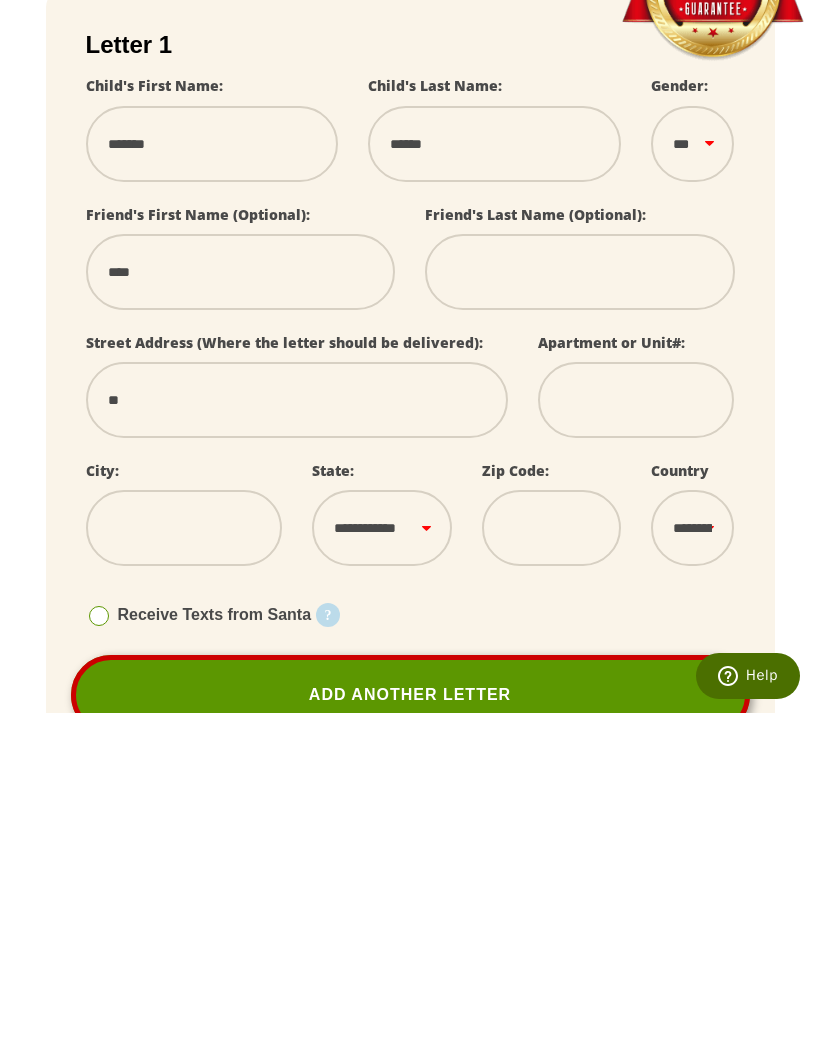 select 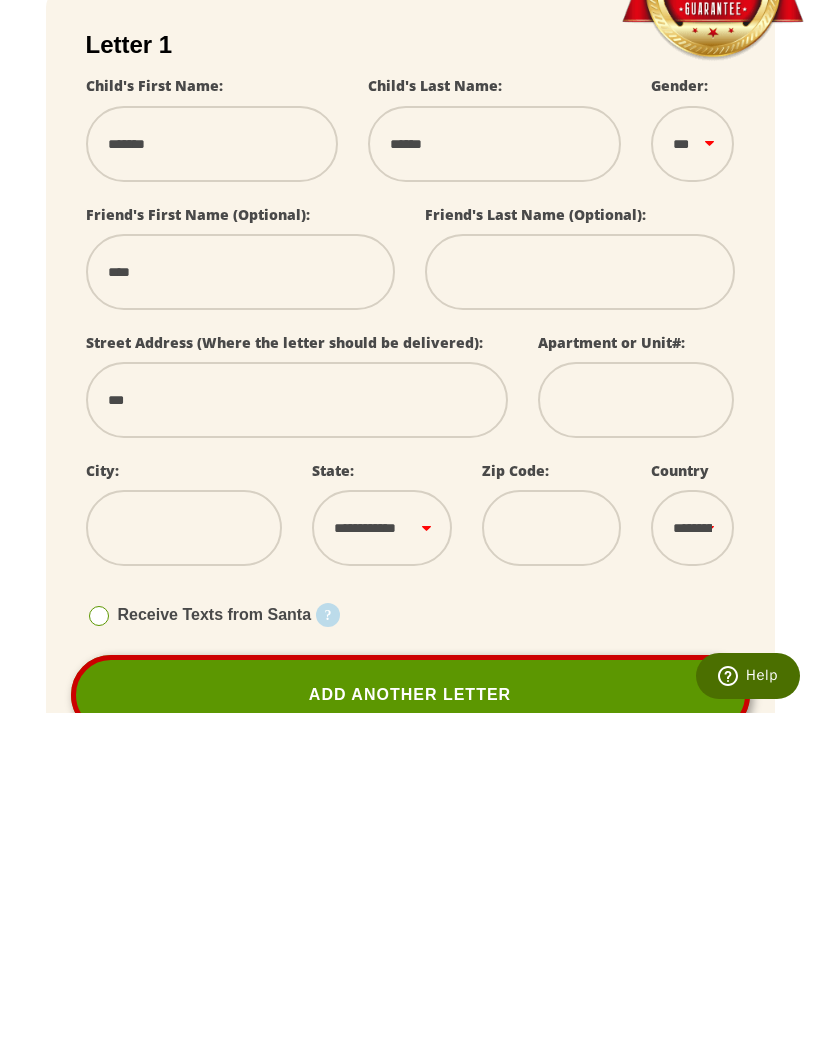 type on "****" 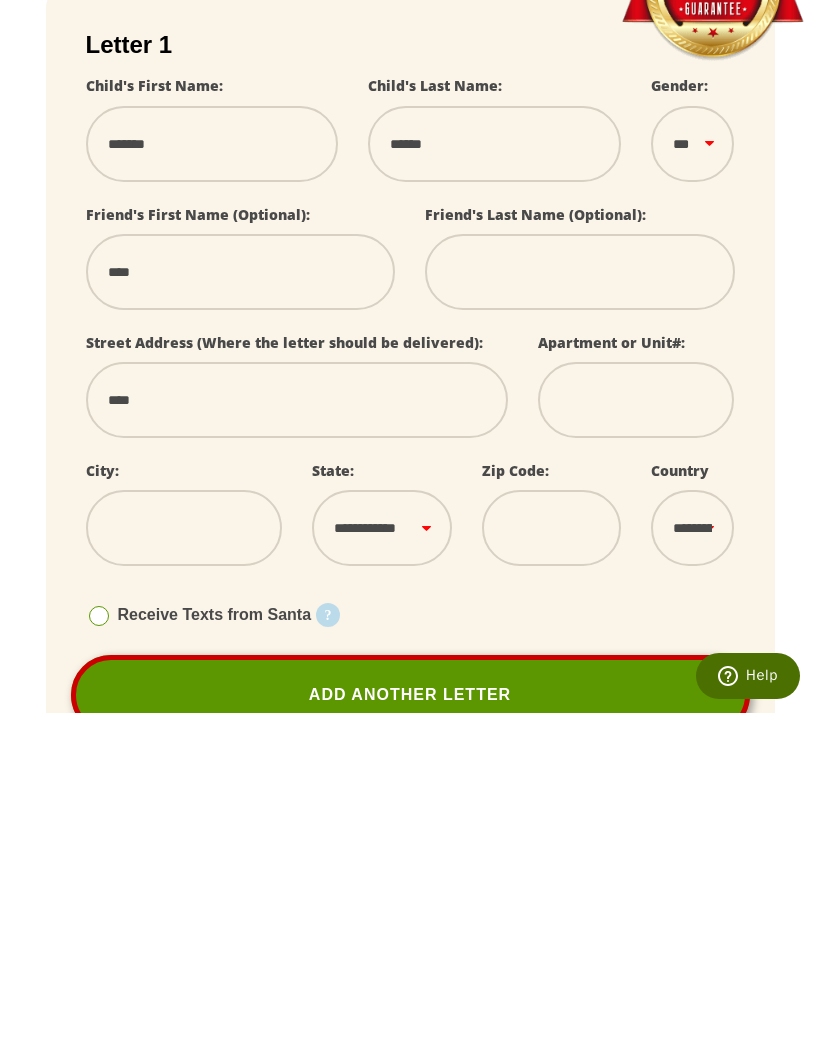 select 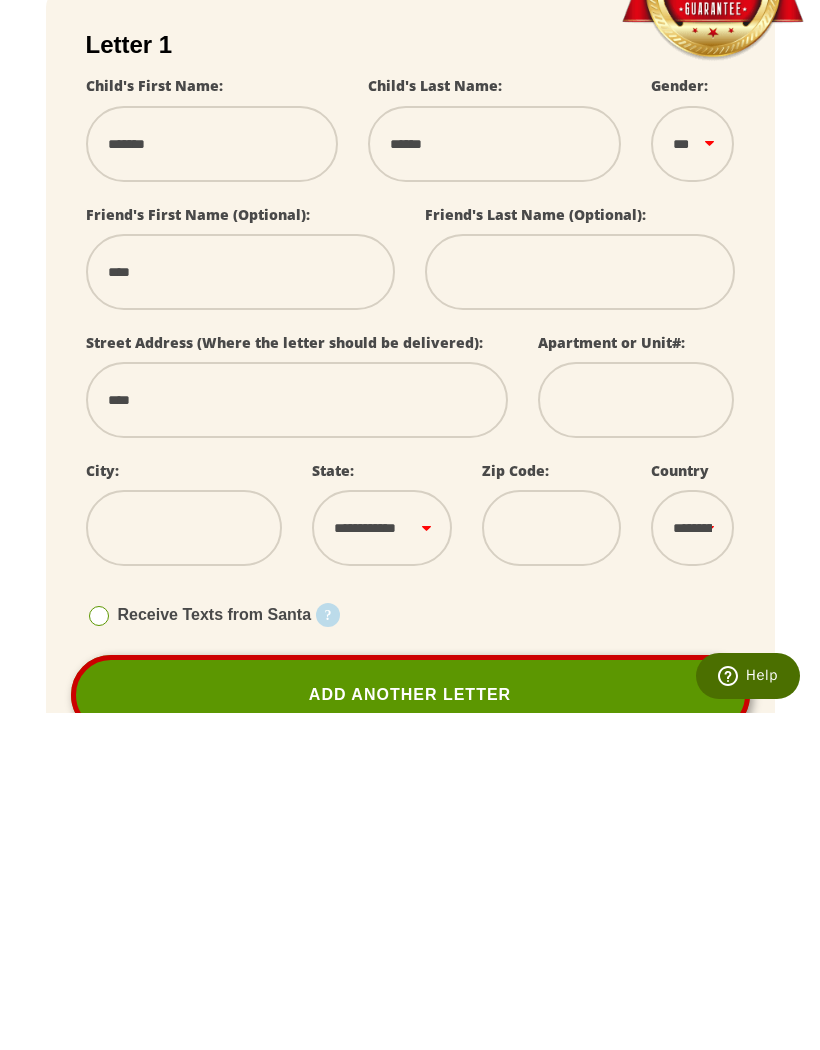 type on "****" 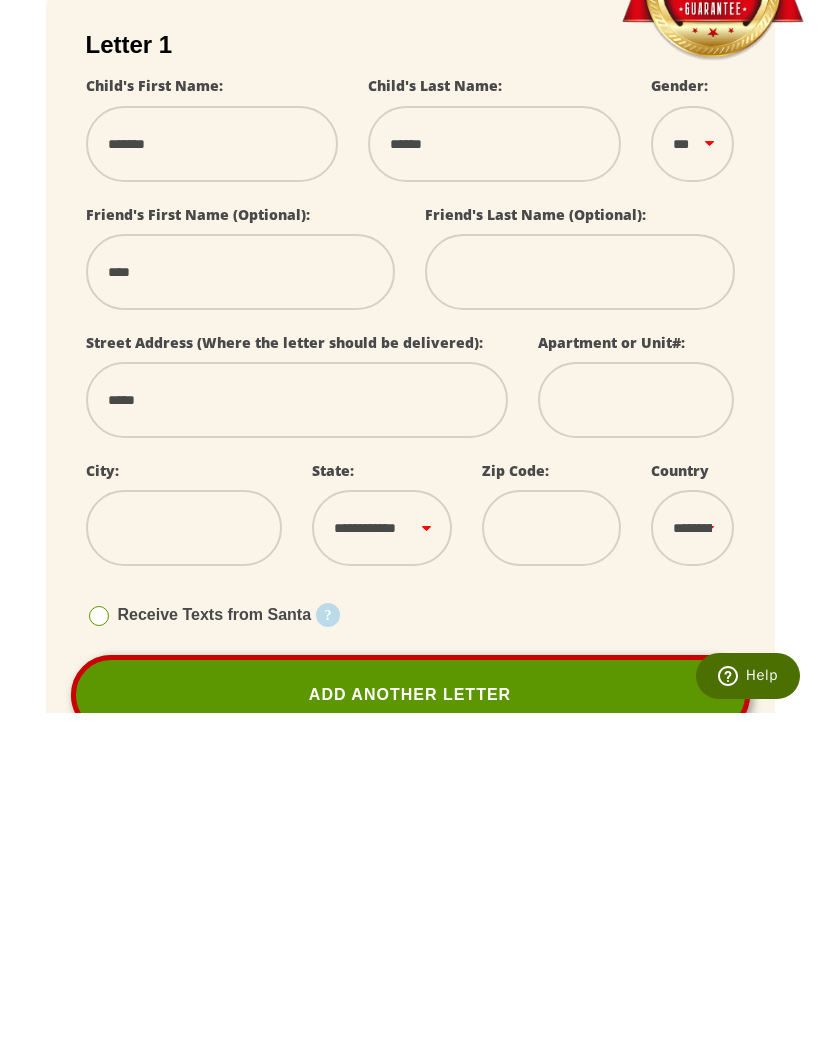select 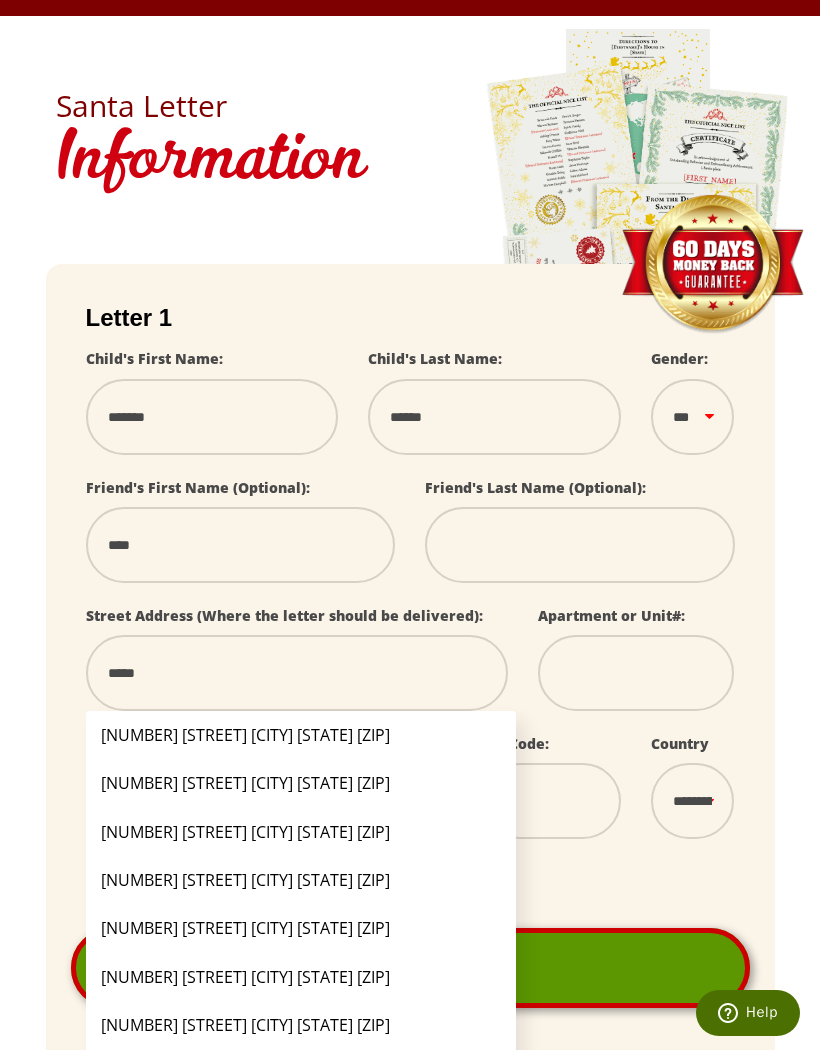 scroll, scrollTop: 82, scrollLeft: 0, axis: vertical 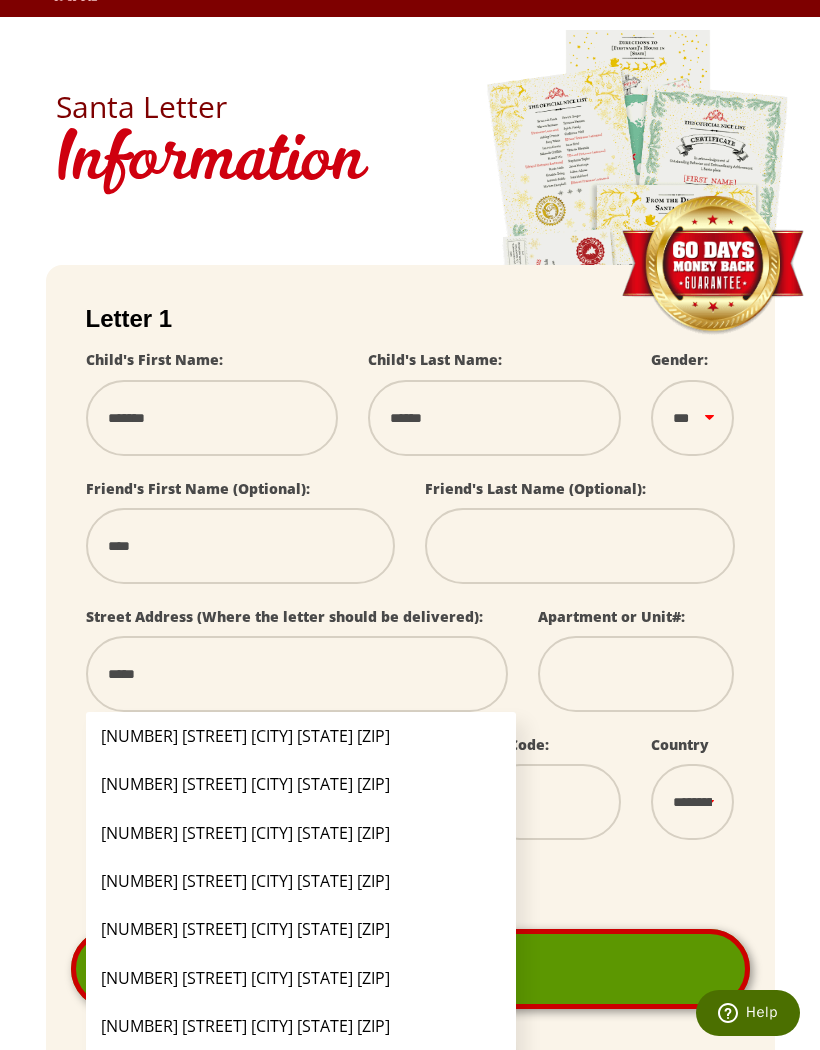 type on "******" 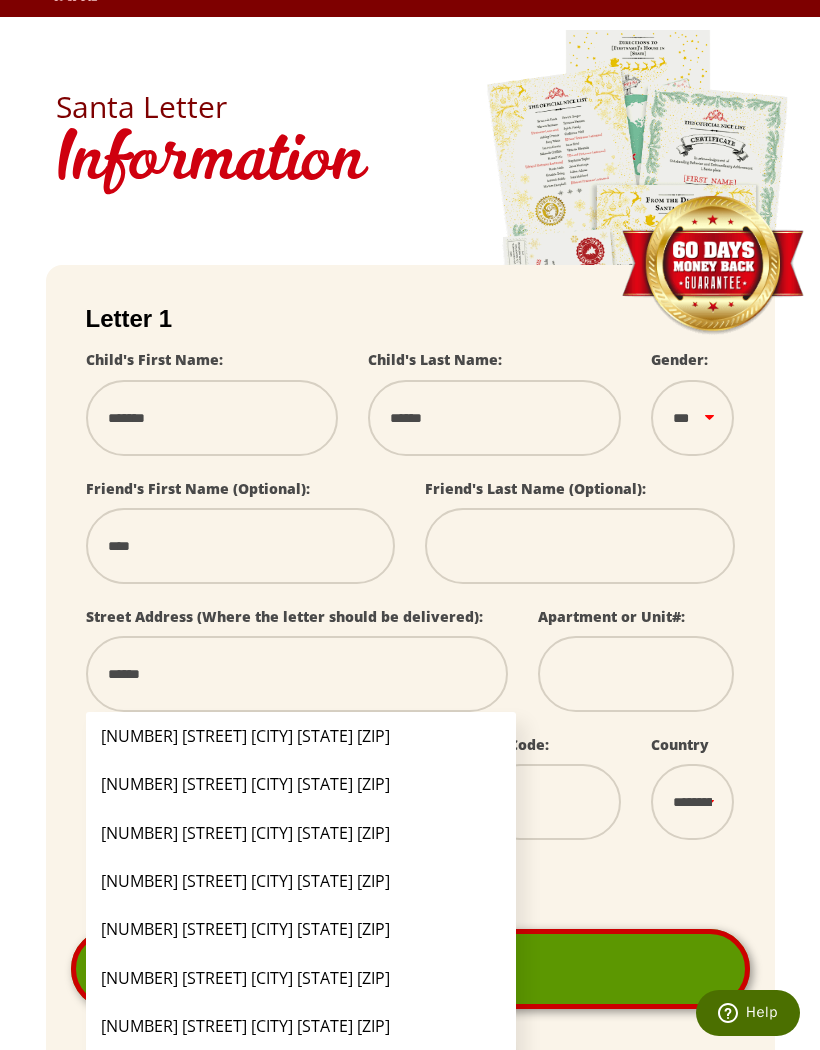 select 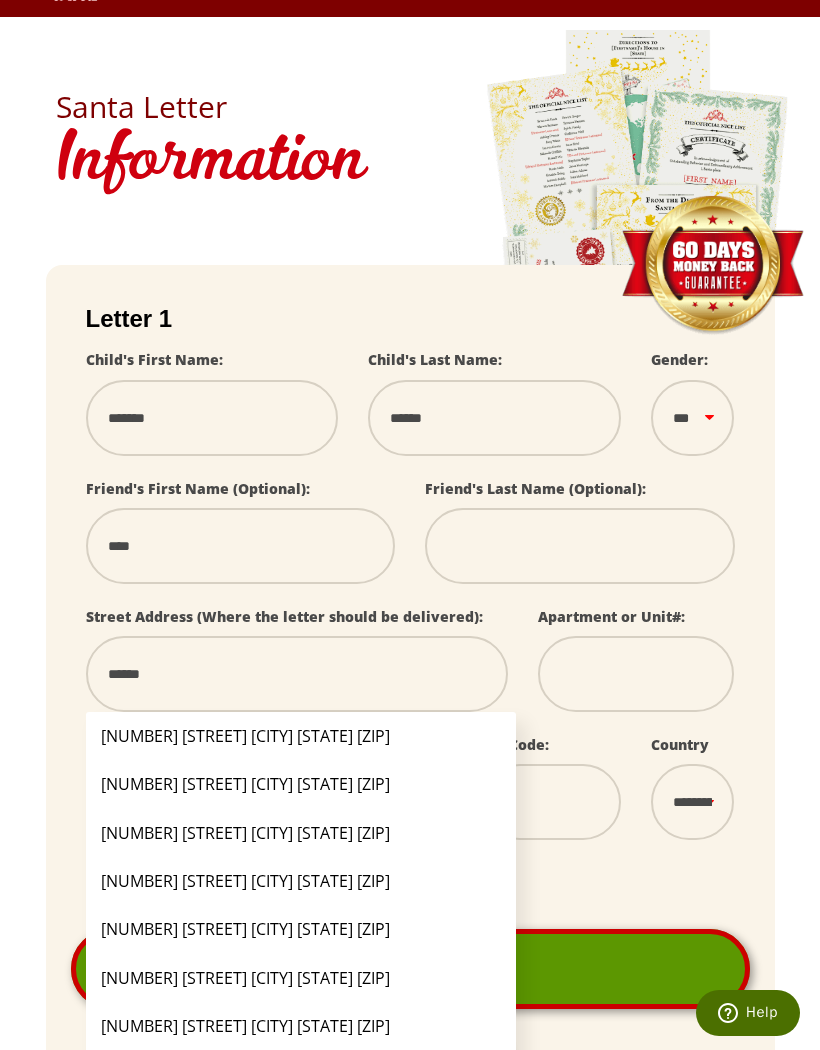 type on "****" 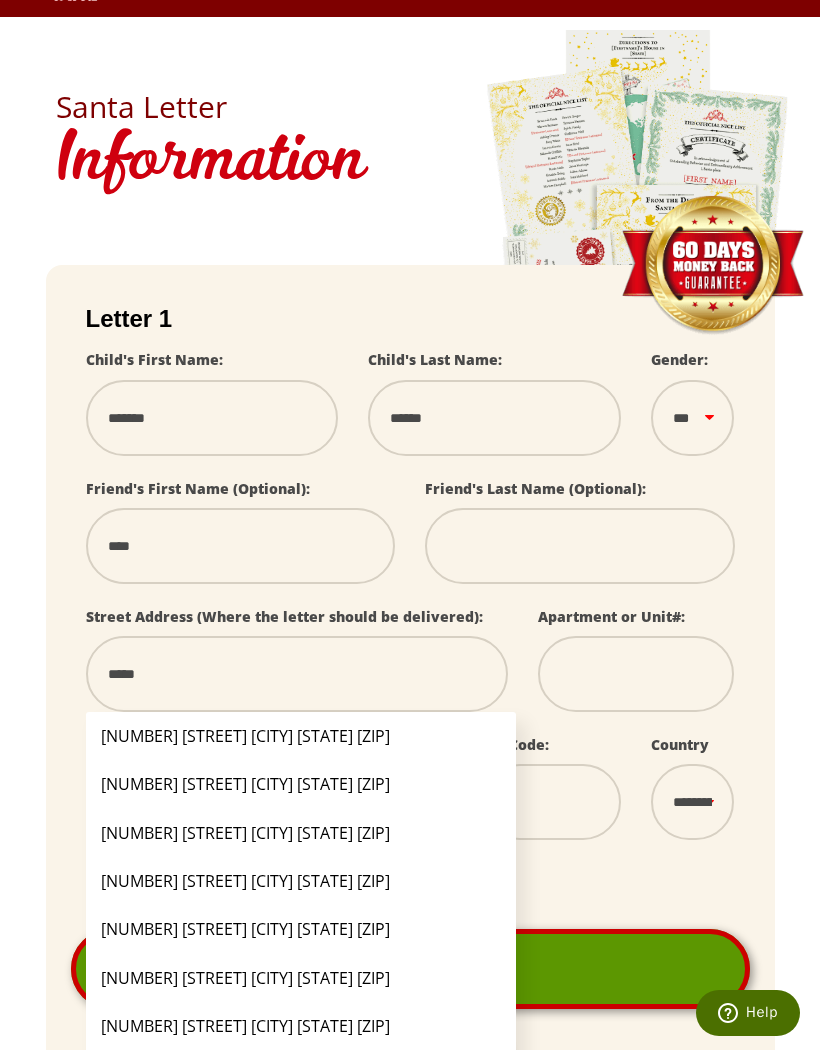 select 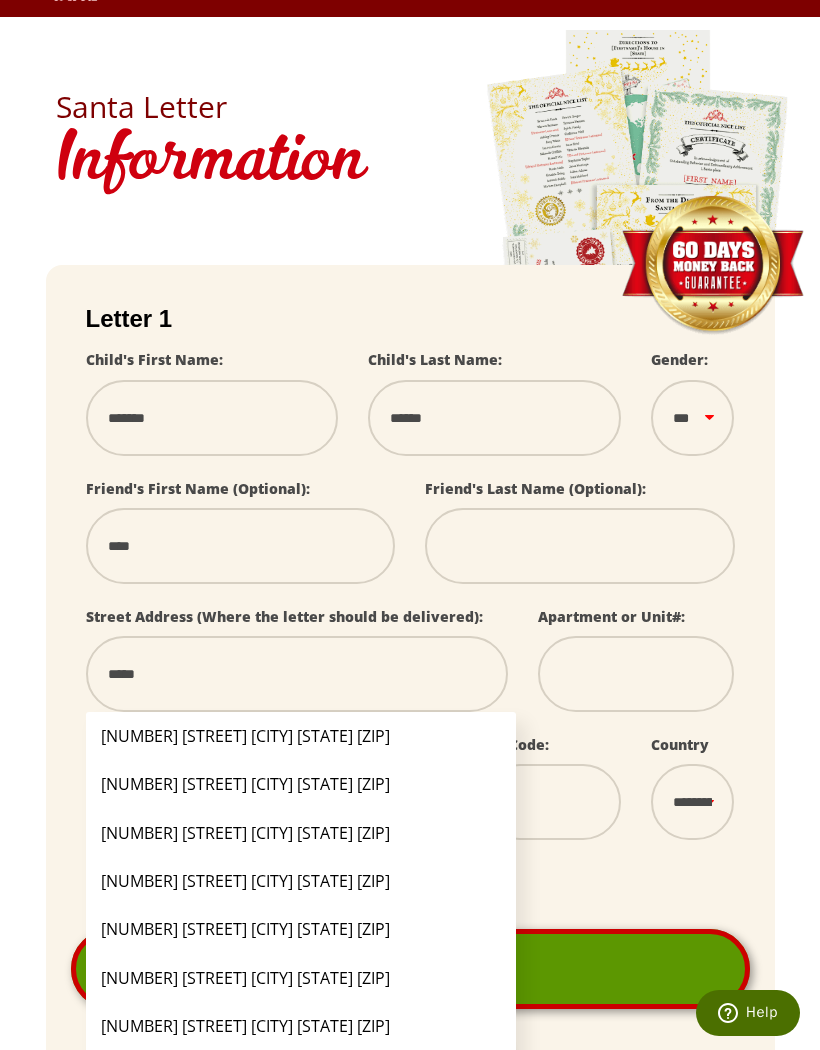 type on "******" 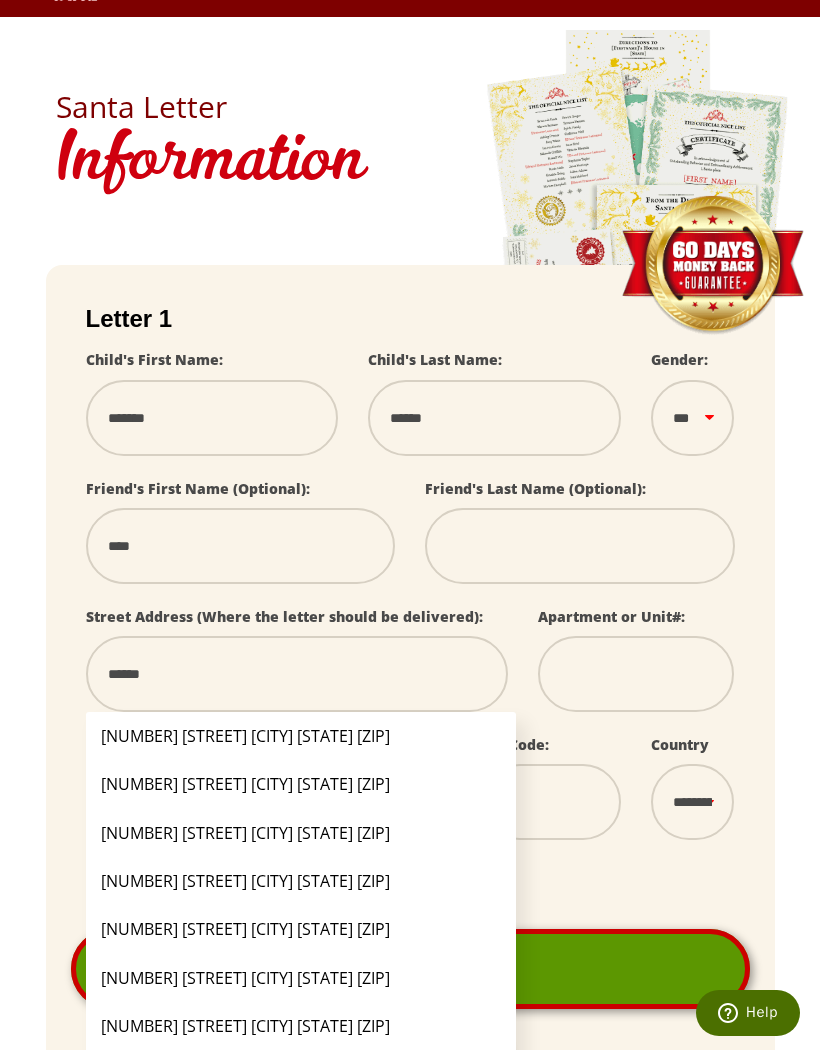 select 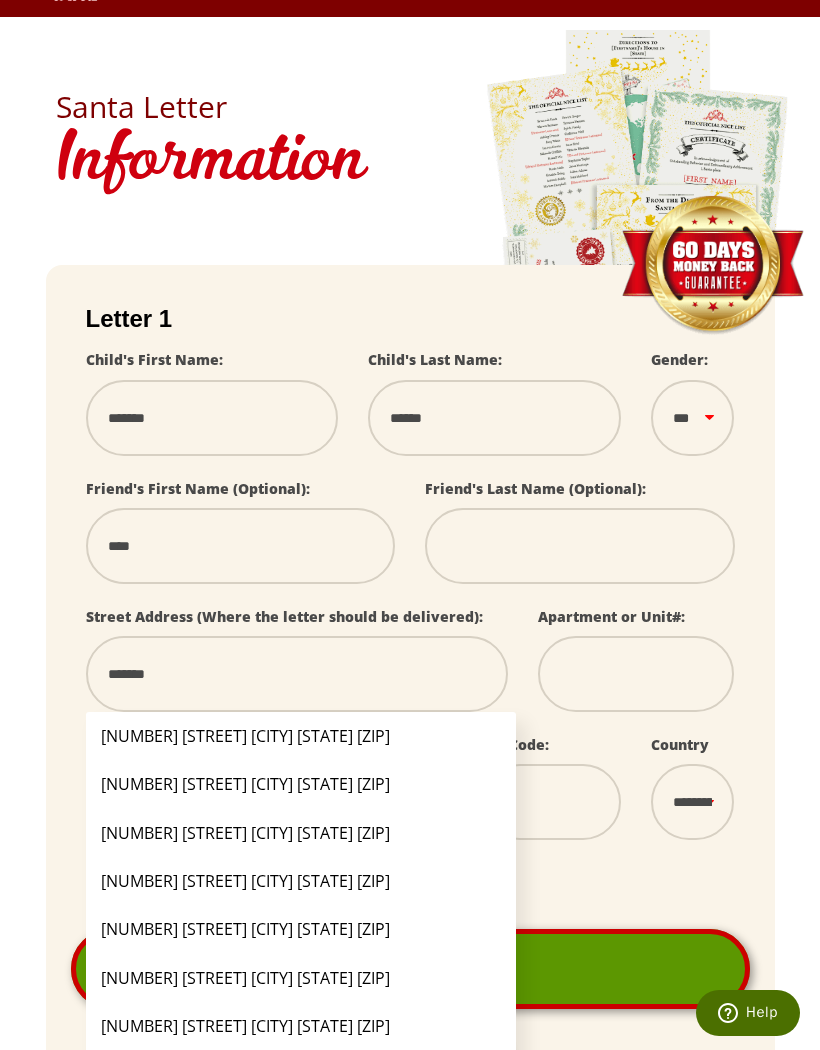 select 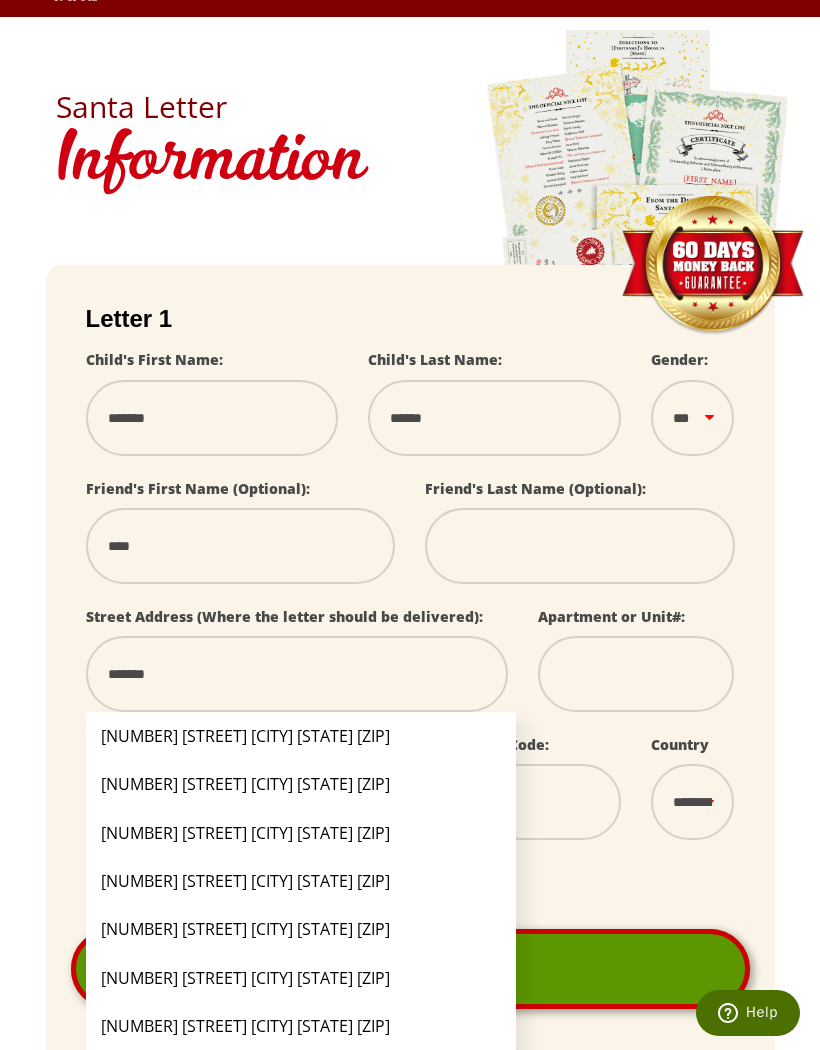 type on "********" 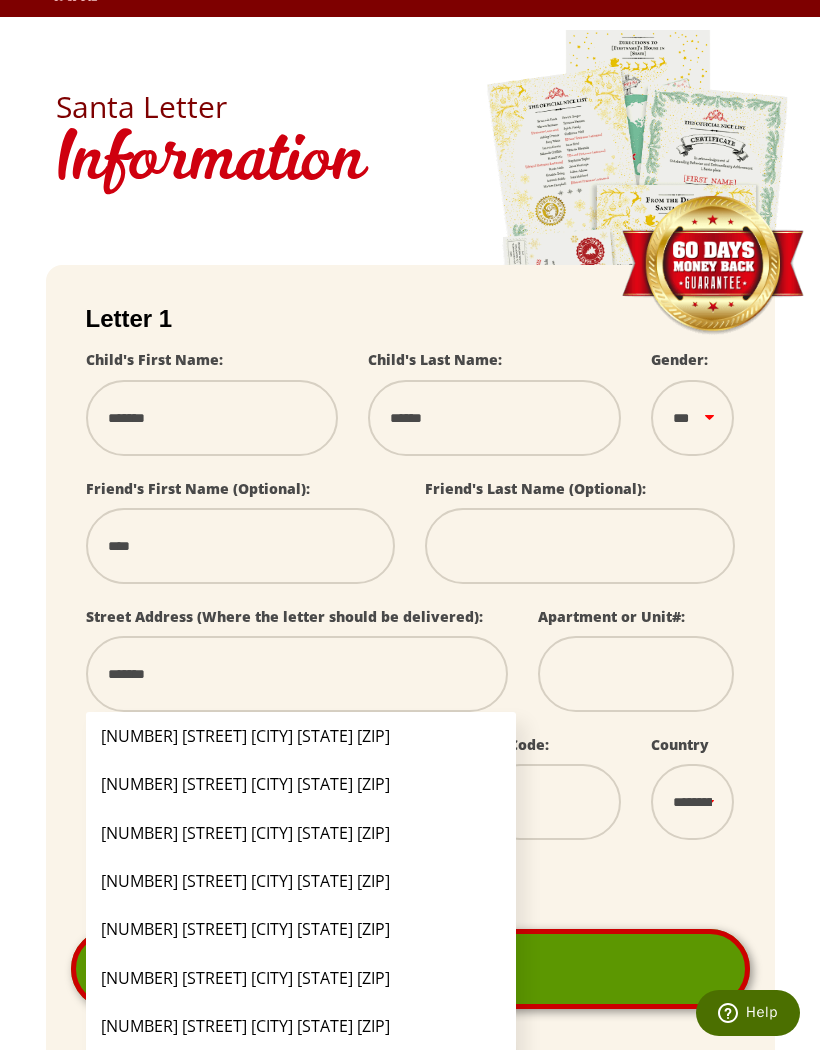 select 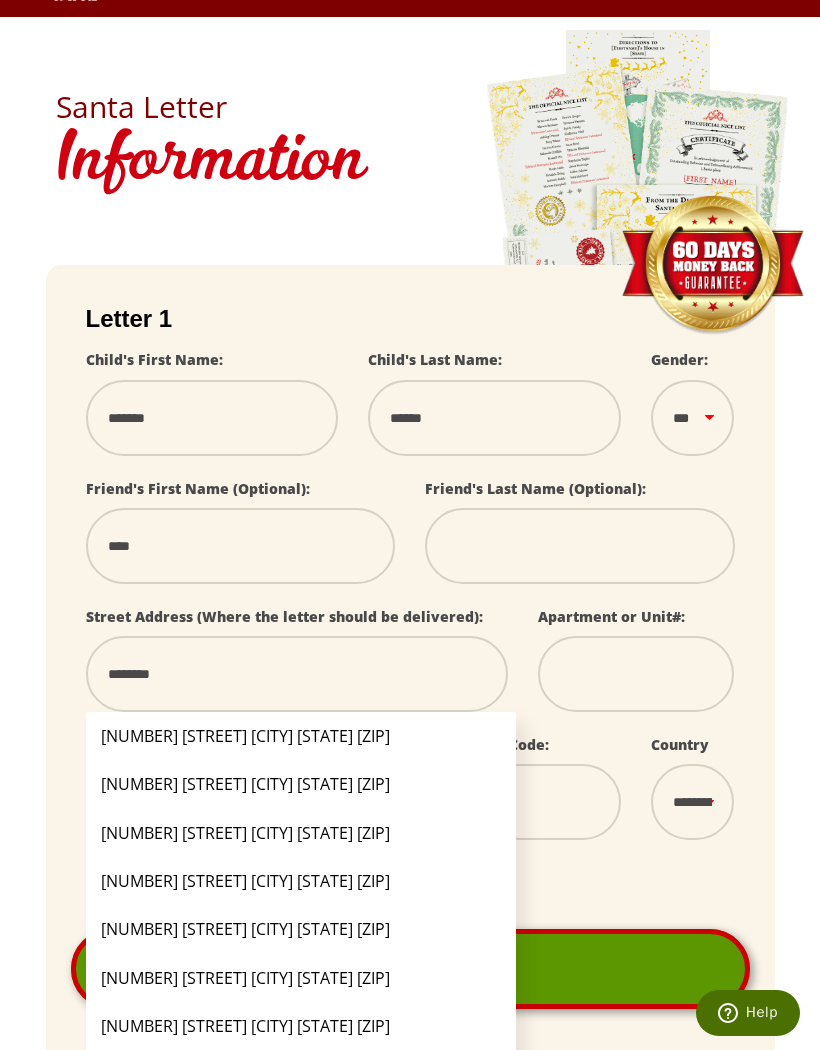 type on "*********" 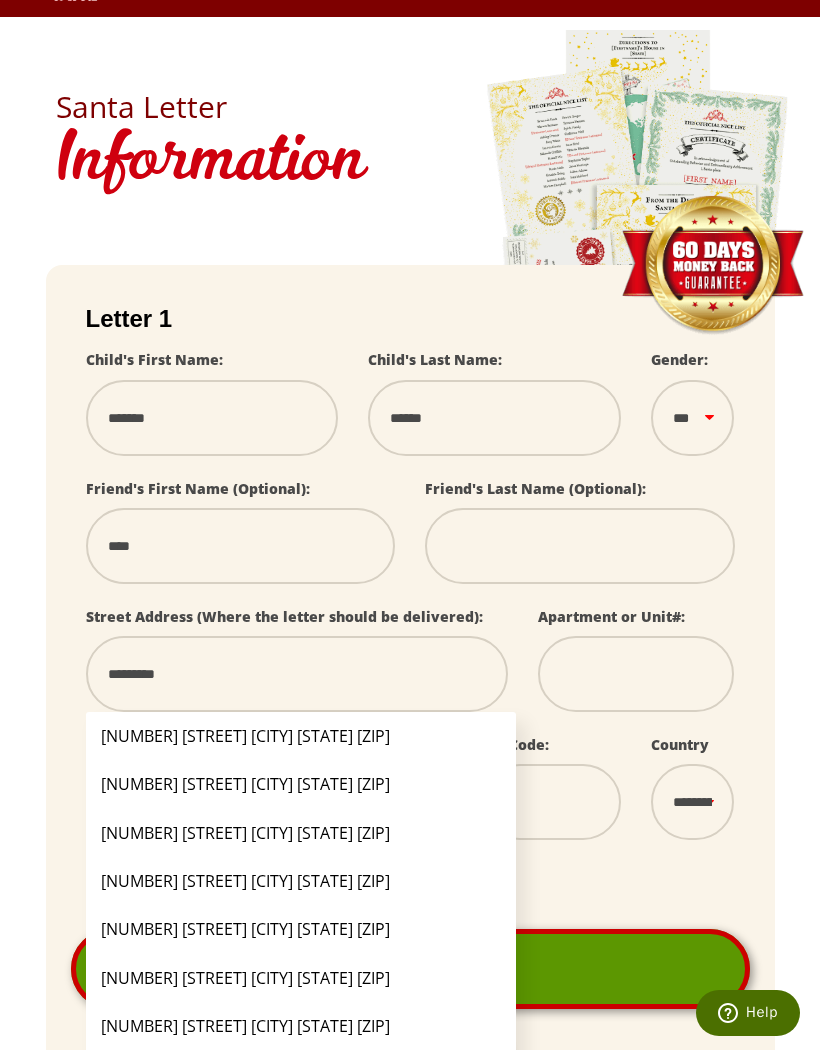 type on "**********" 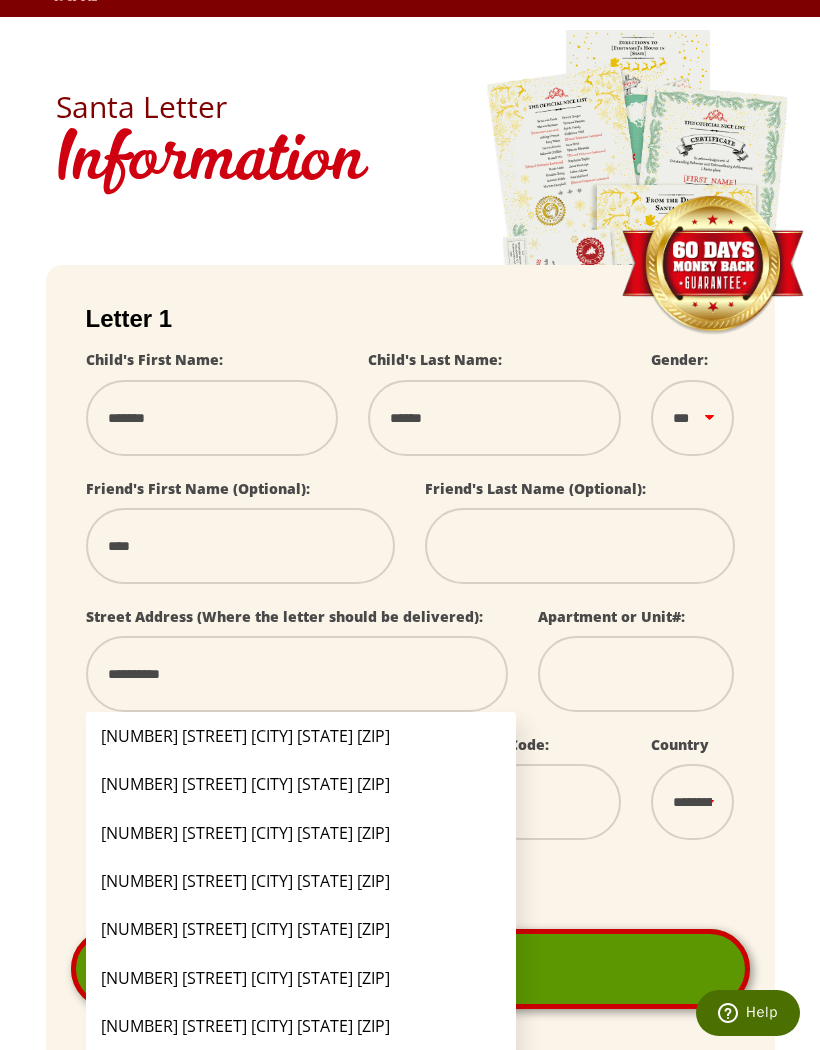 select 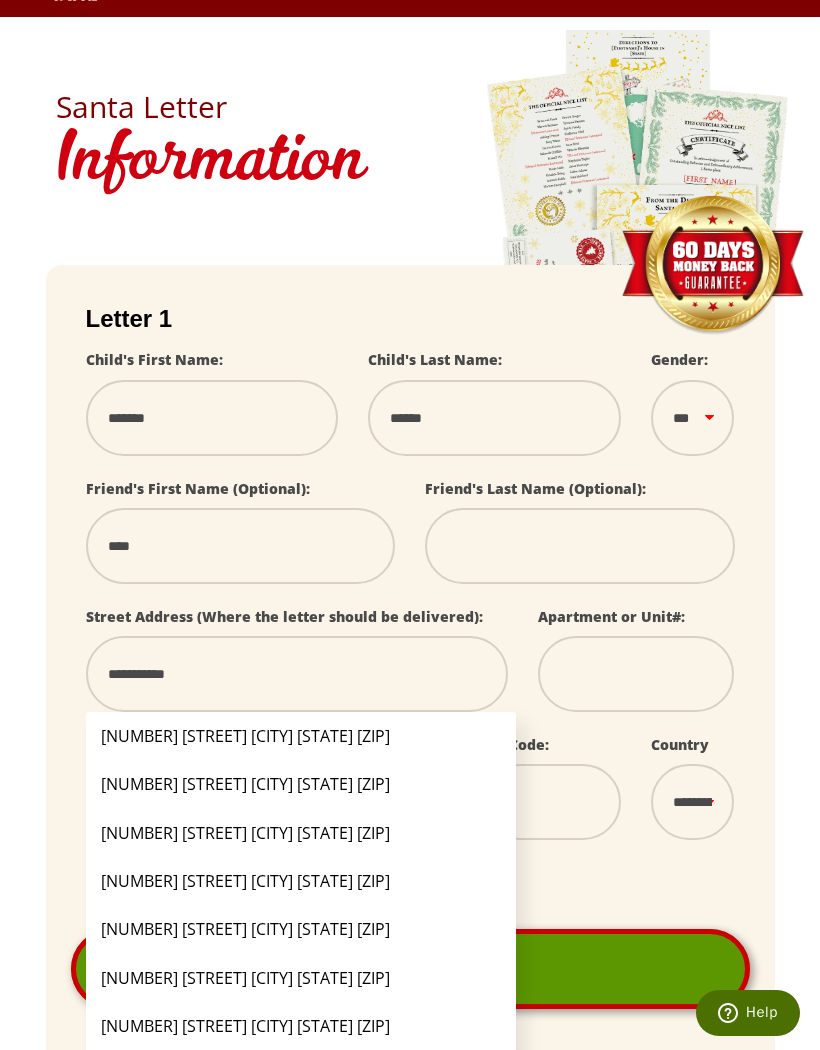 type on "**********" 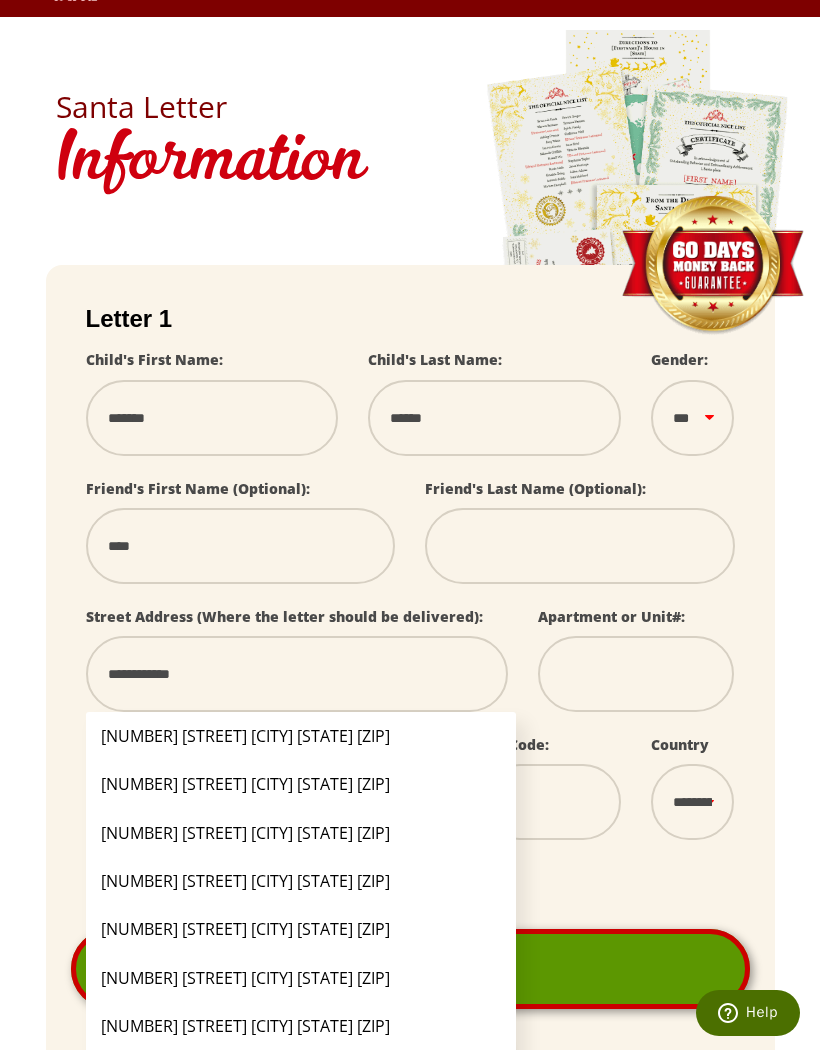 select 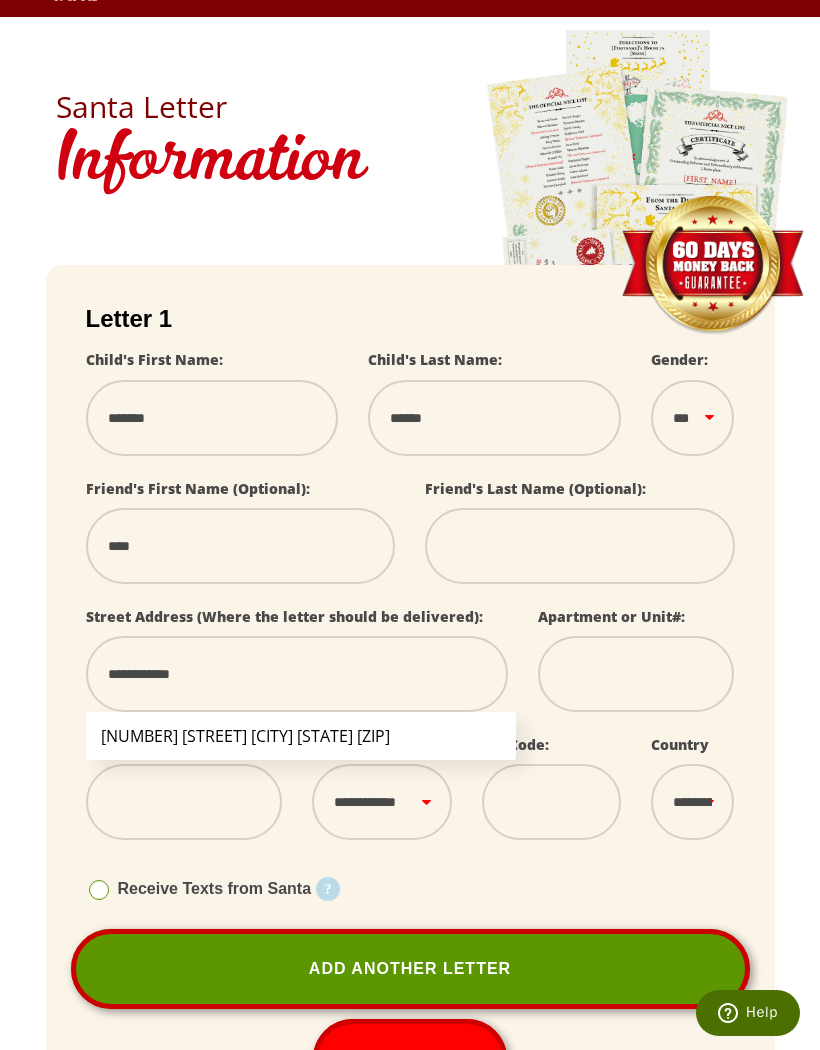 type on "**********" 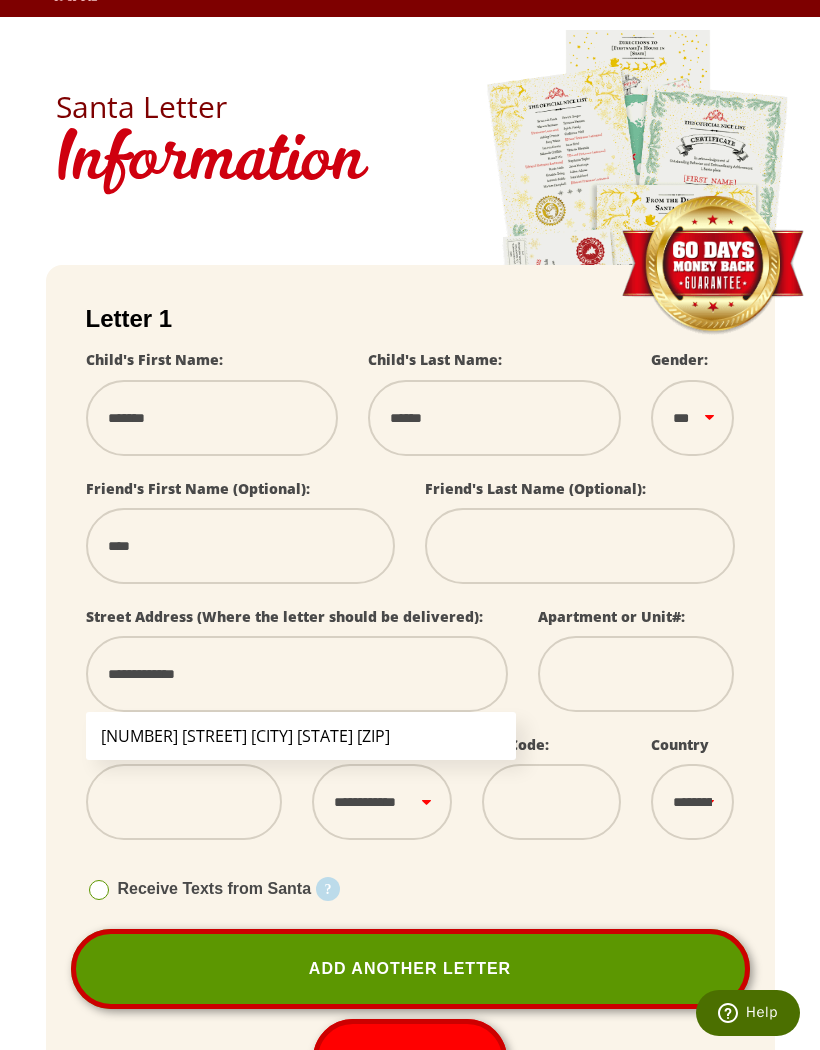 select 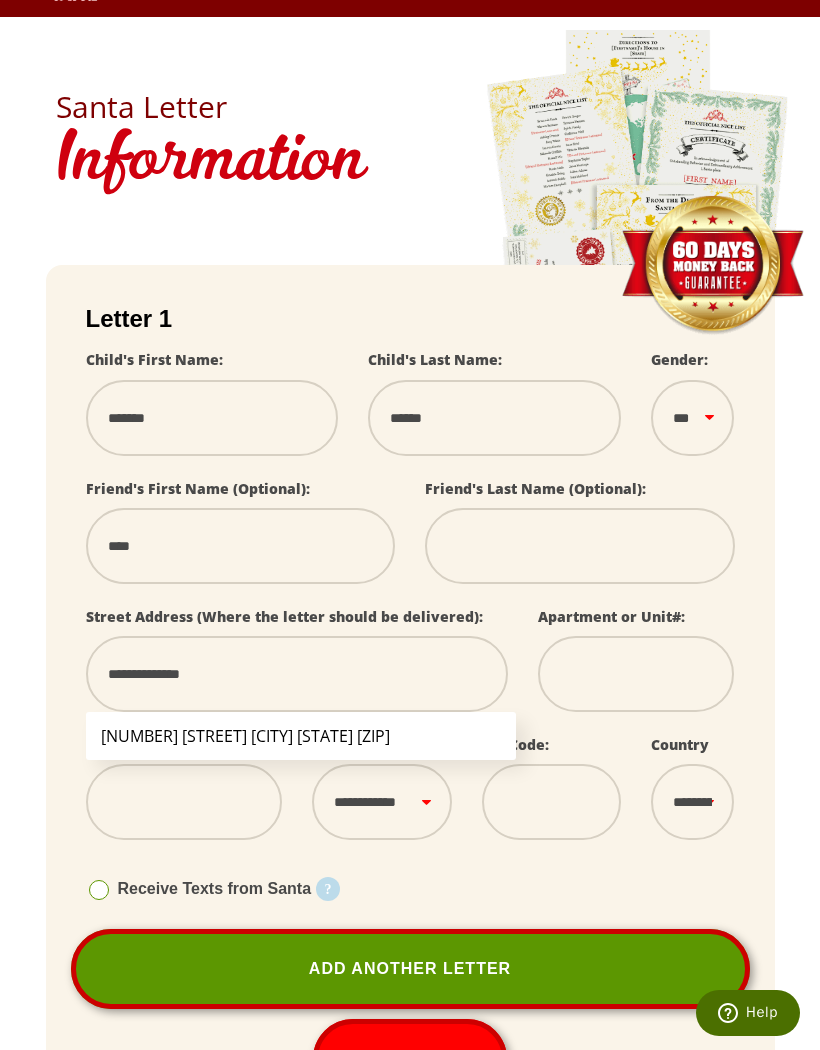 select 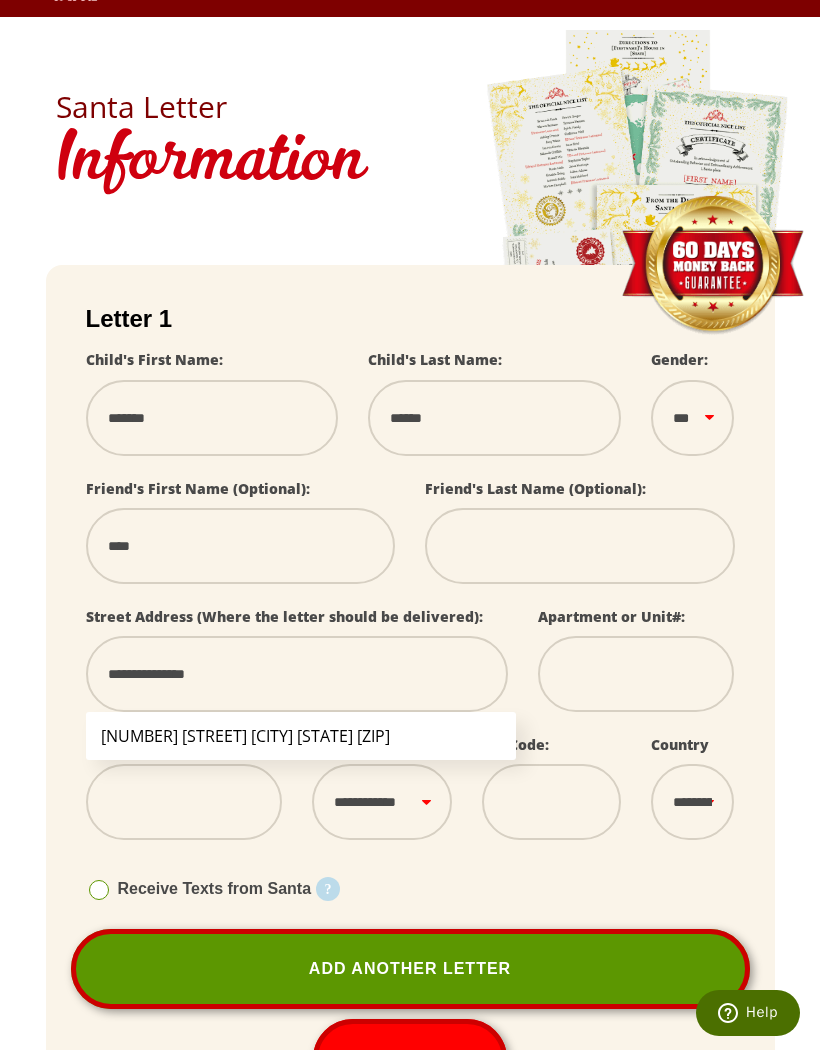 type on "**********" 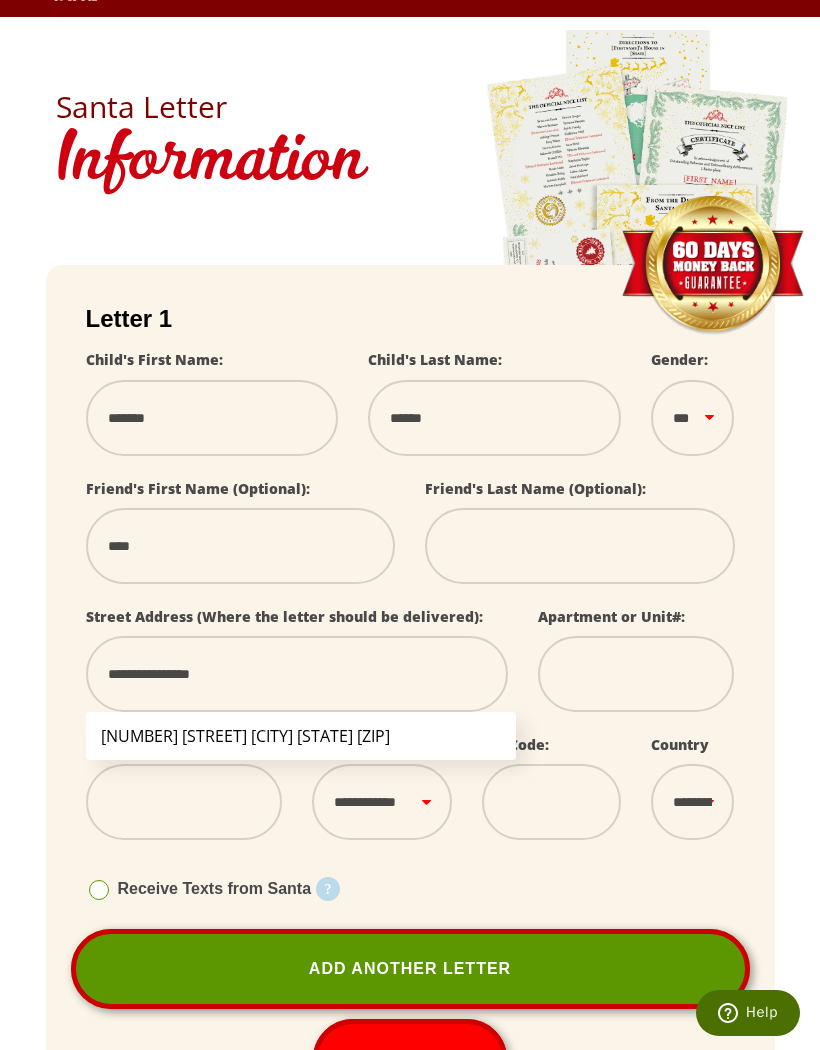 select 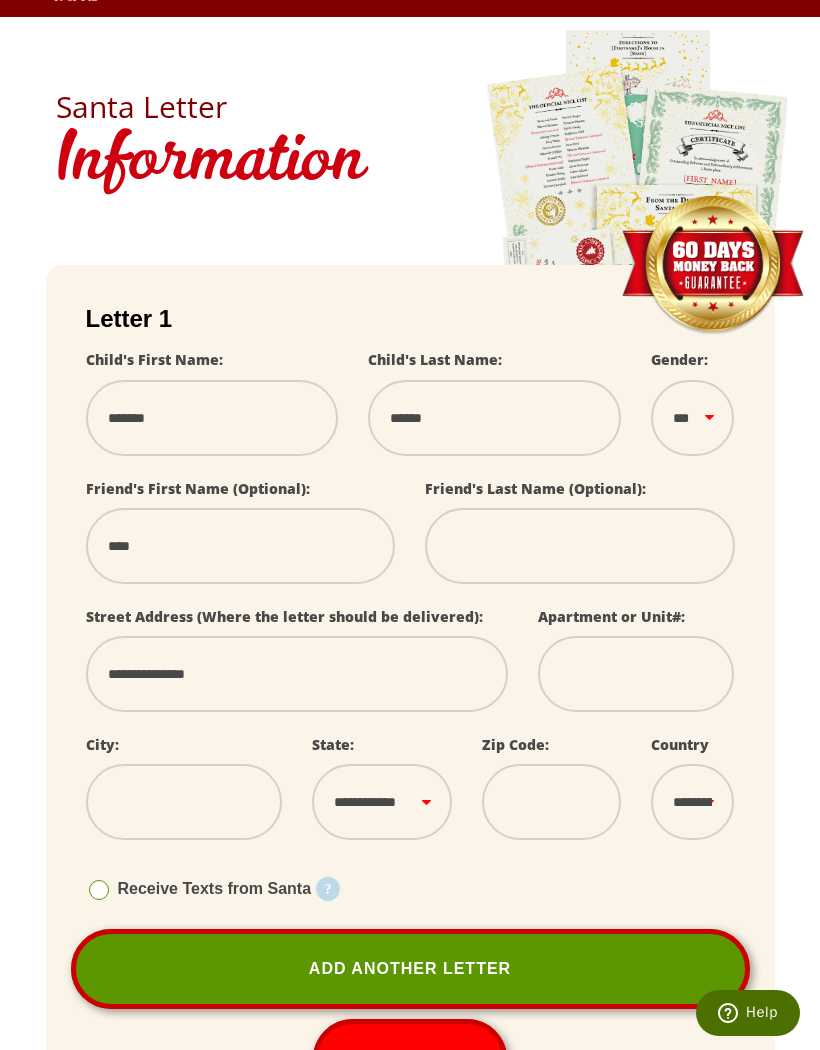 type on "**********" 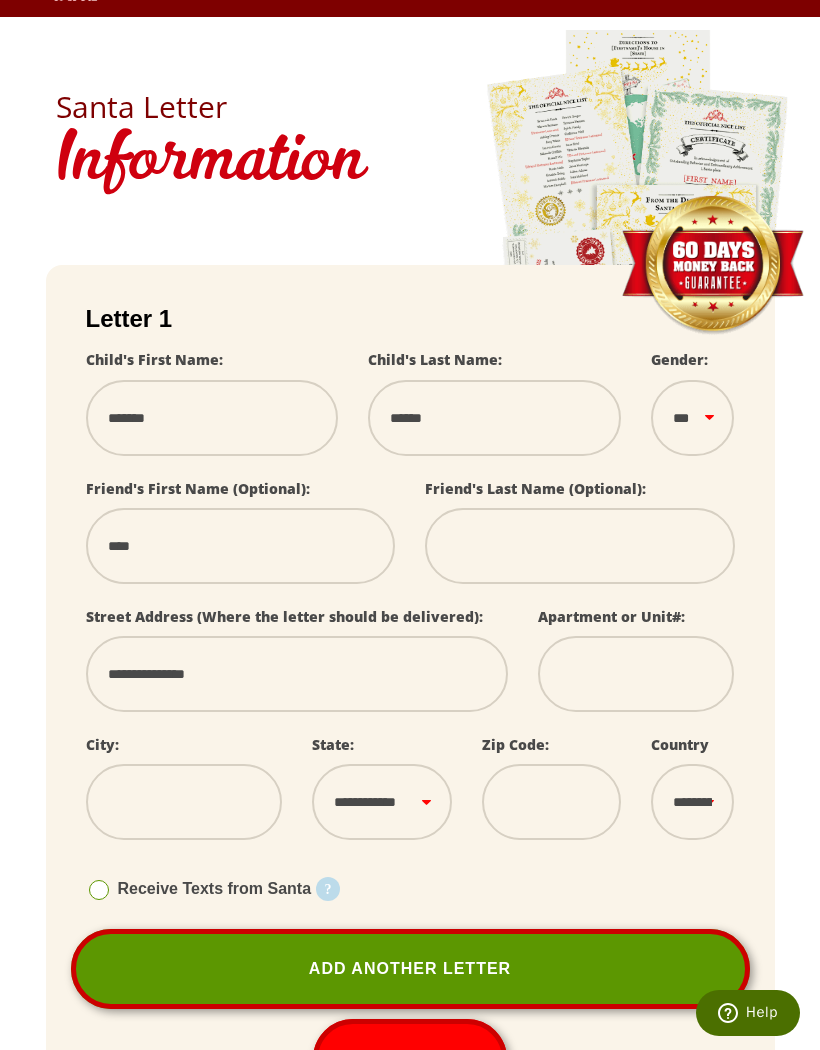 select 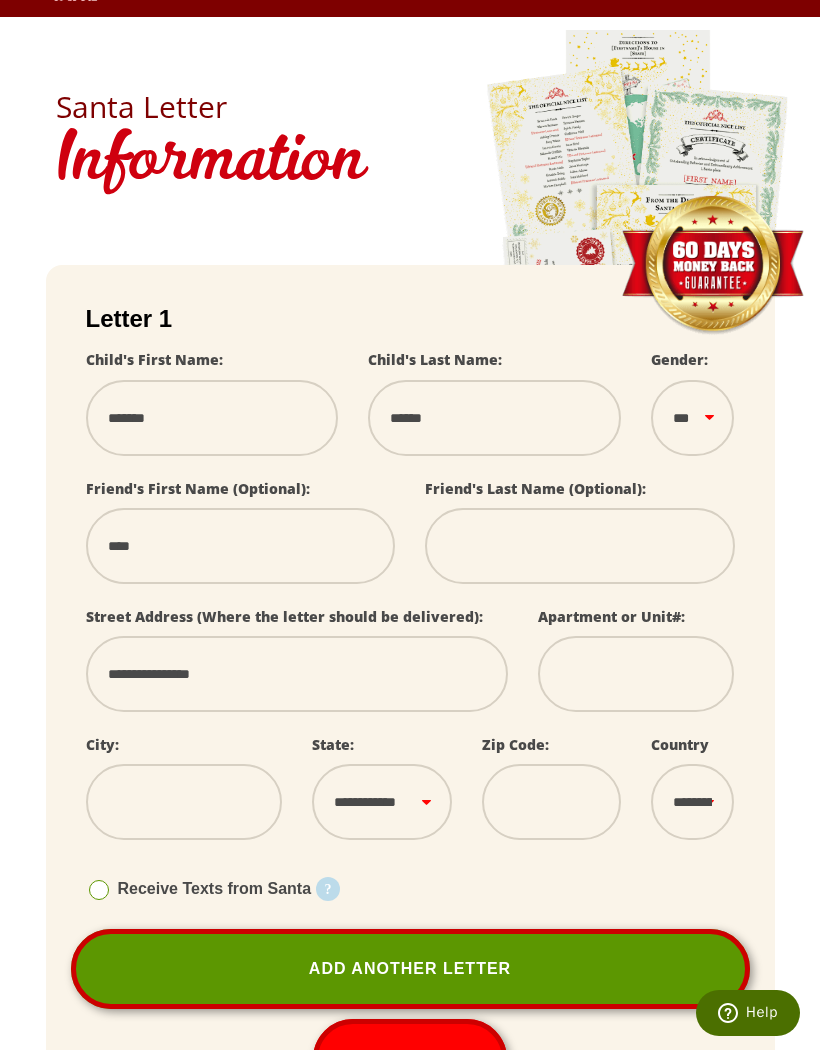 type on "**********" 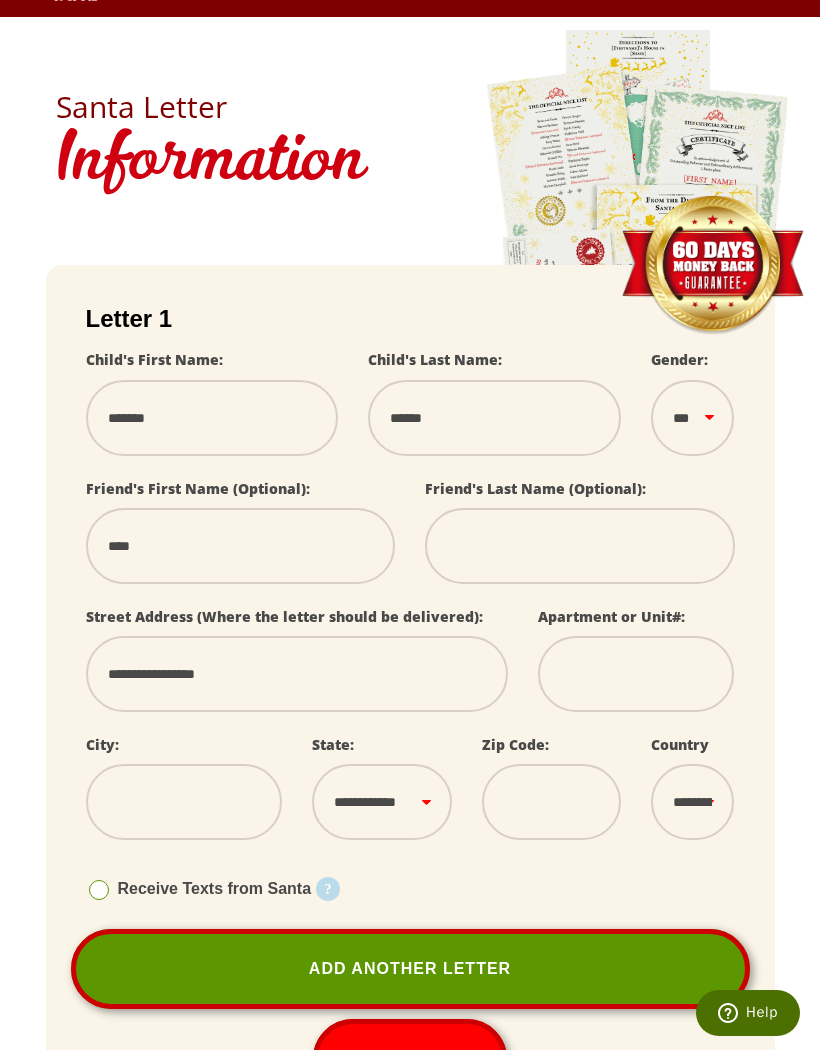 select 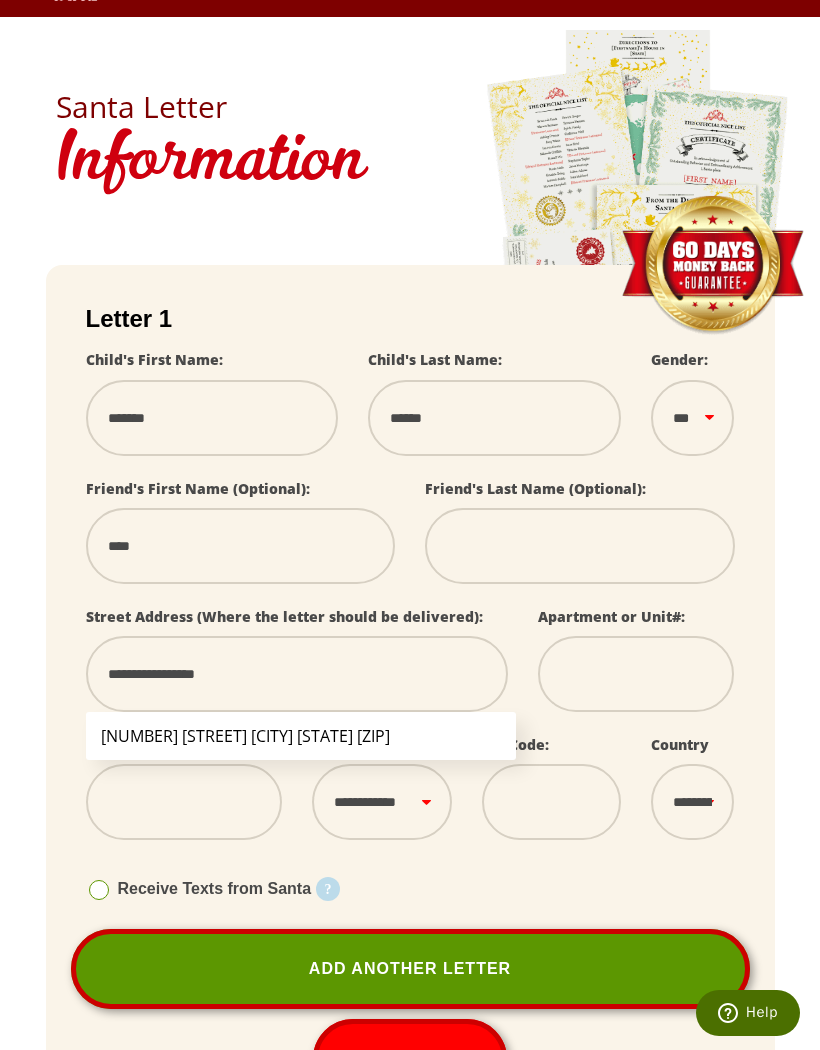 type on "**********" 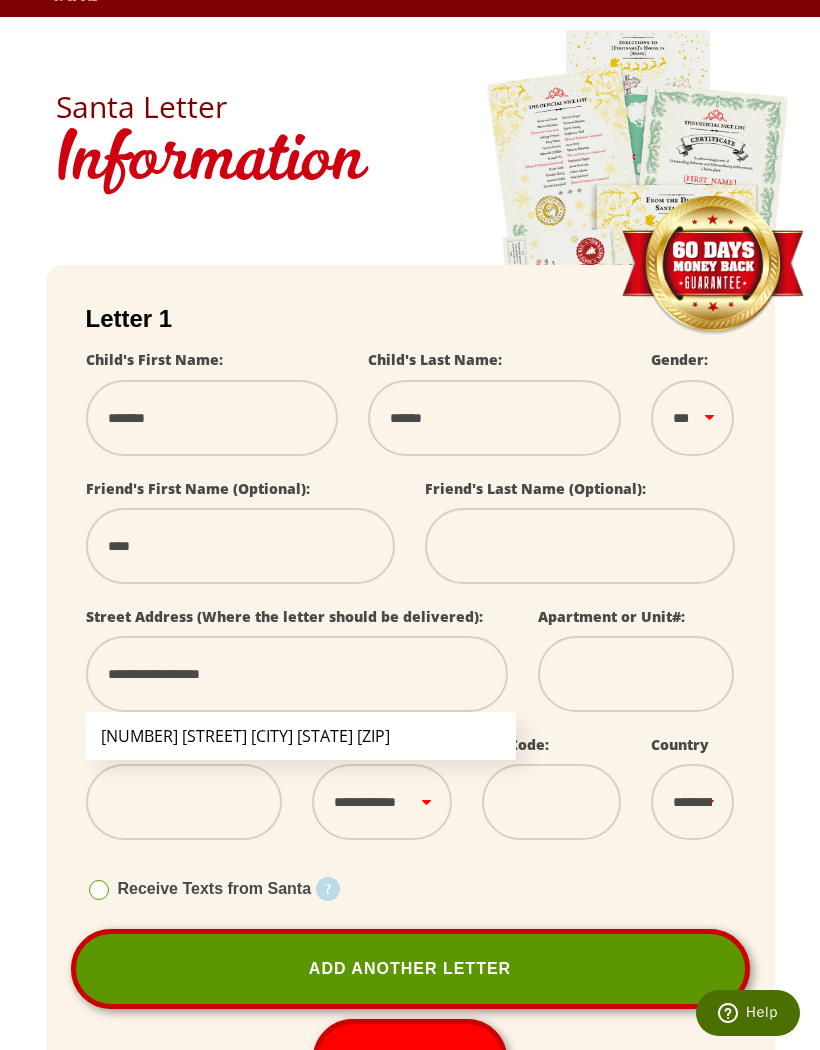 select 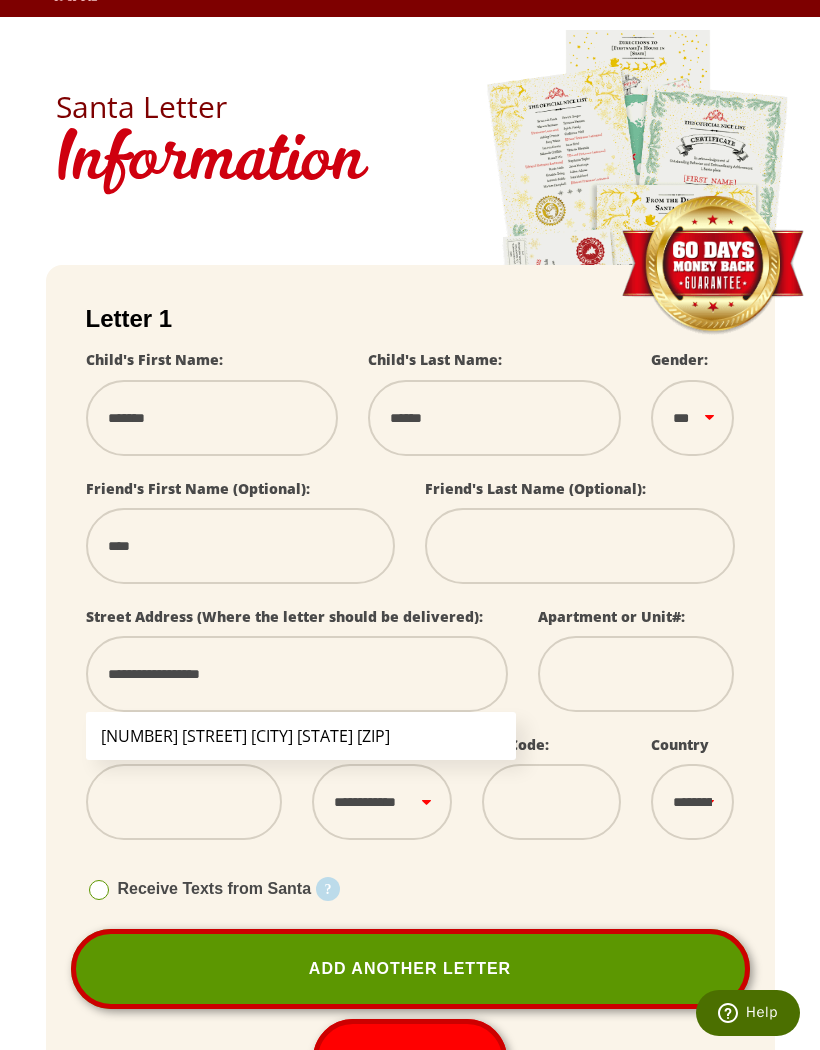 type on "**********" 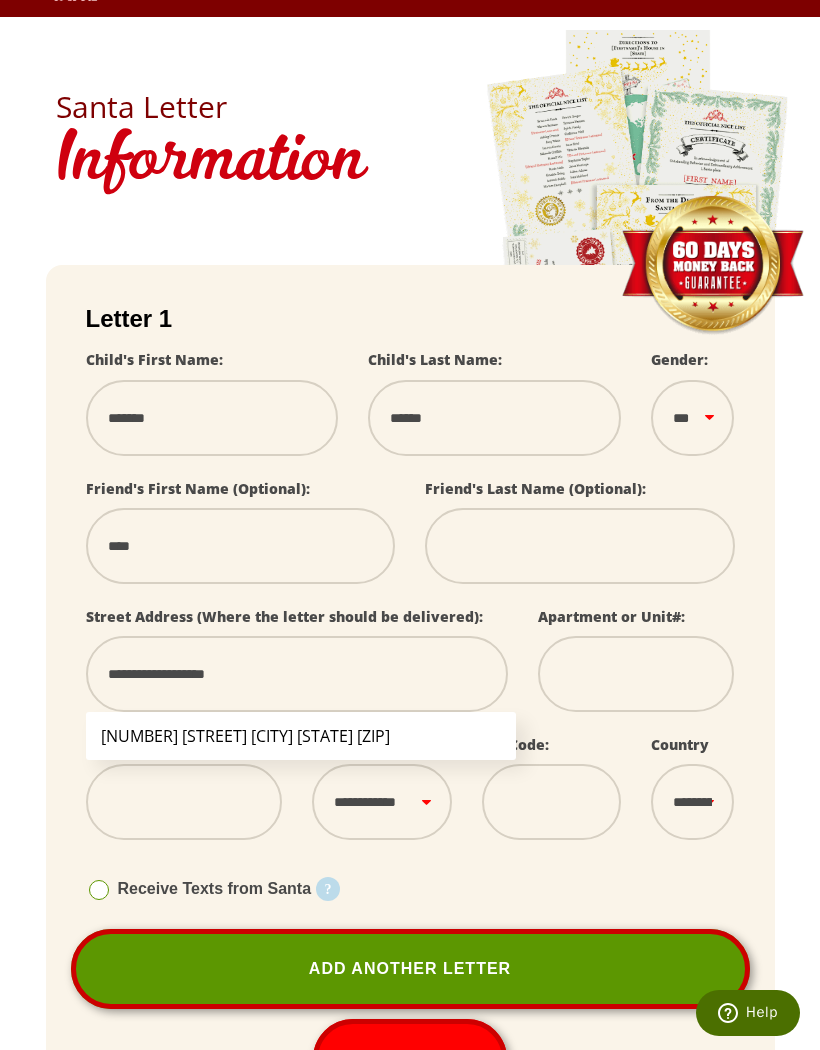 select 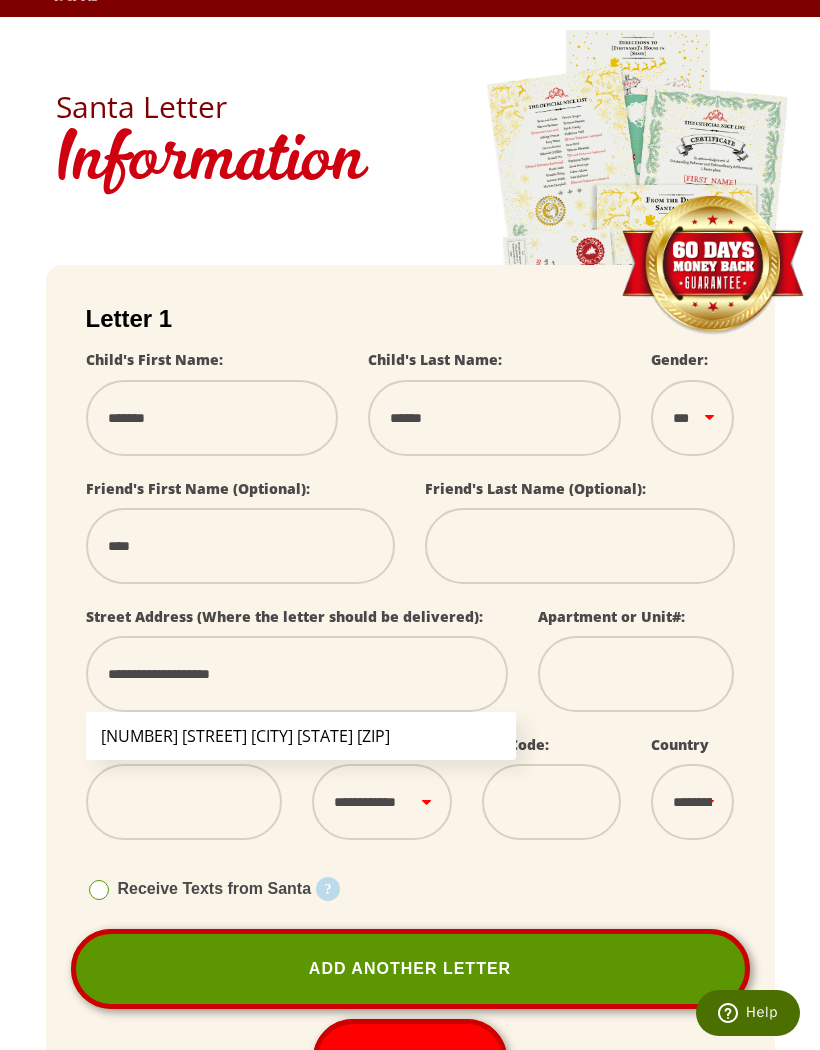 type on "**********" 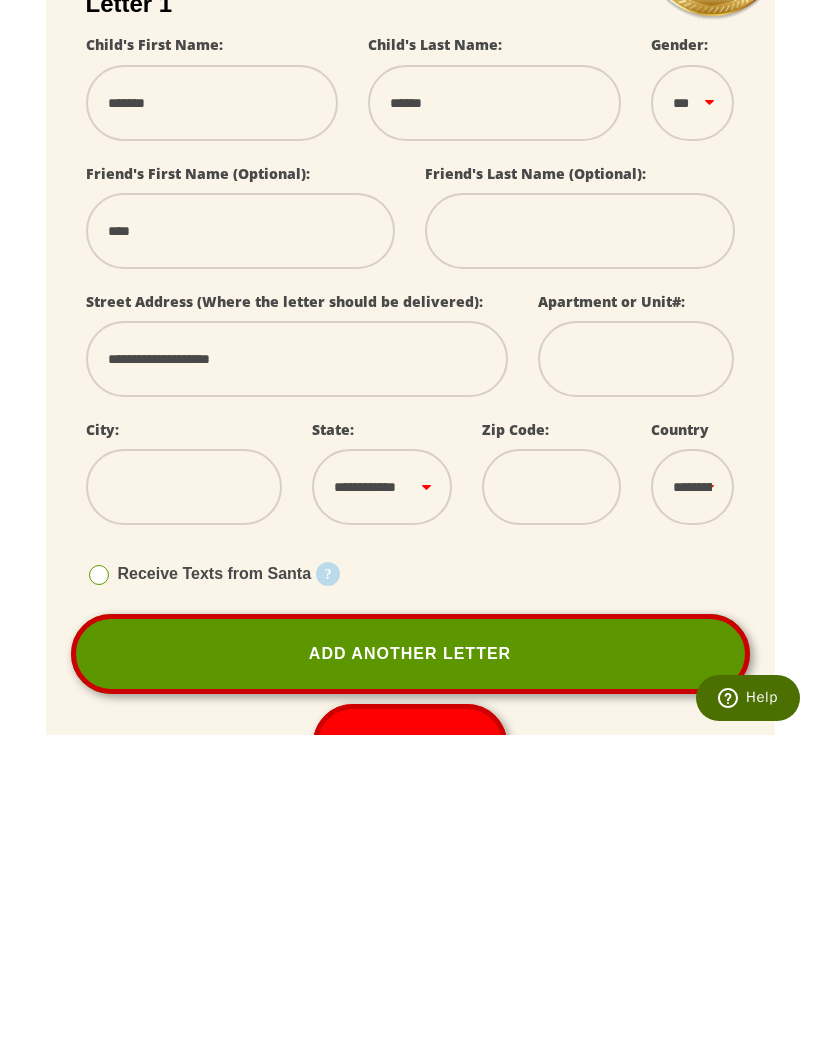 click at bounding box center (184, 802) 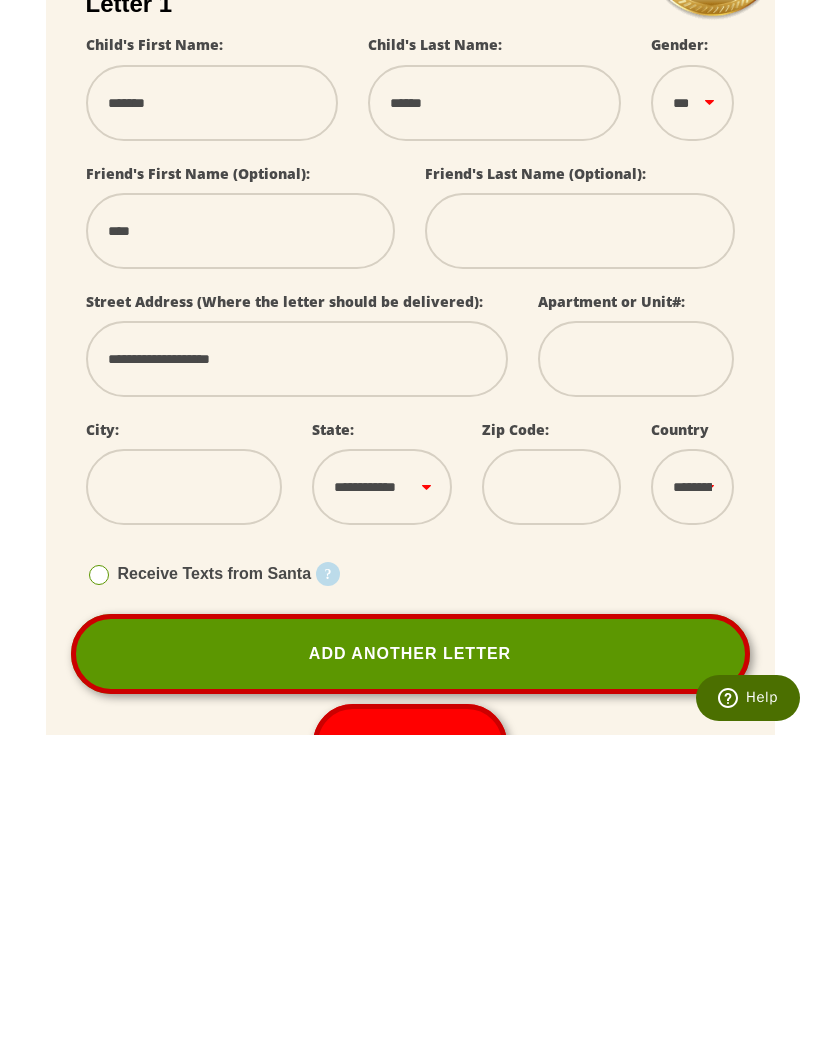 type on "*****" 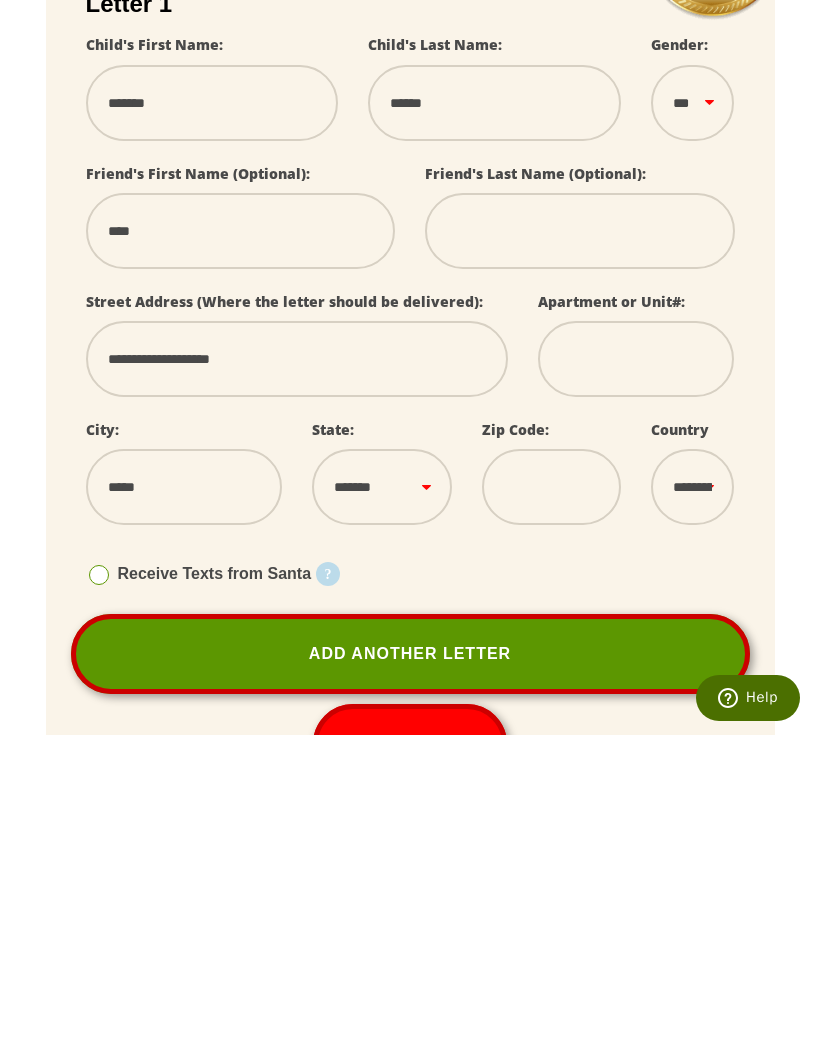 select on "**" 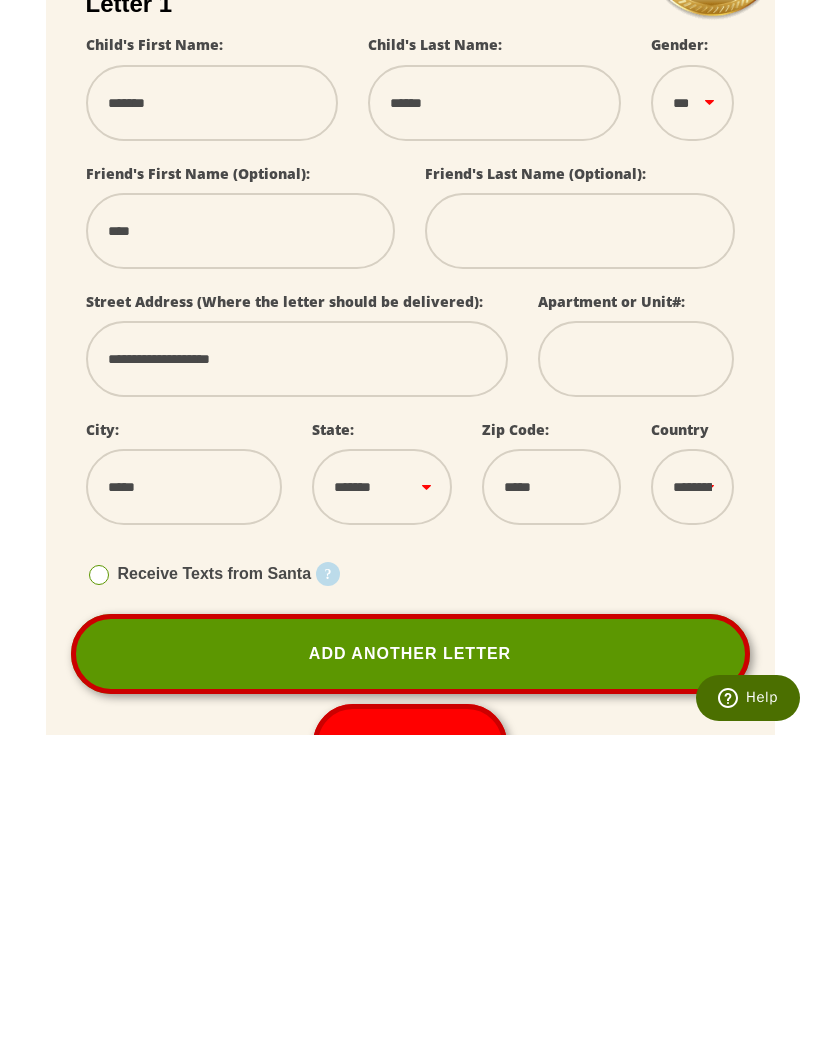 scroll, scrollTop: 397, scrollLeft: 0, axis: vertical 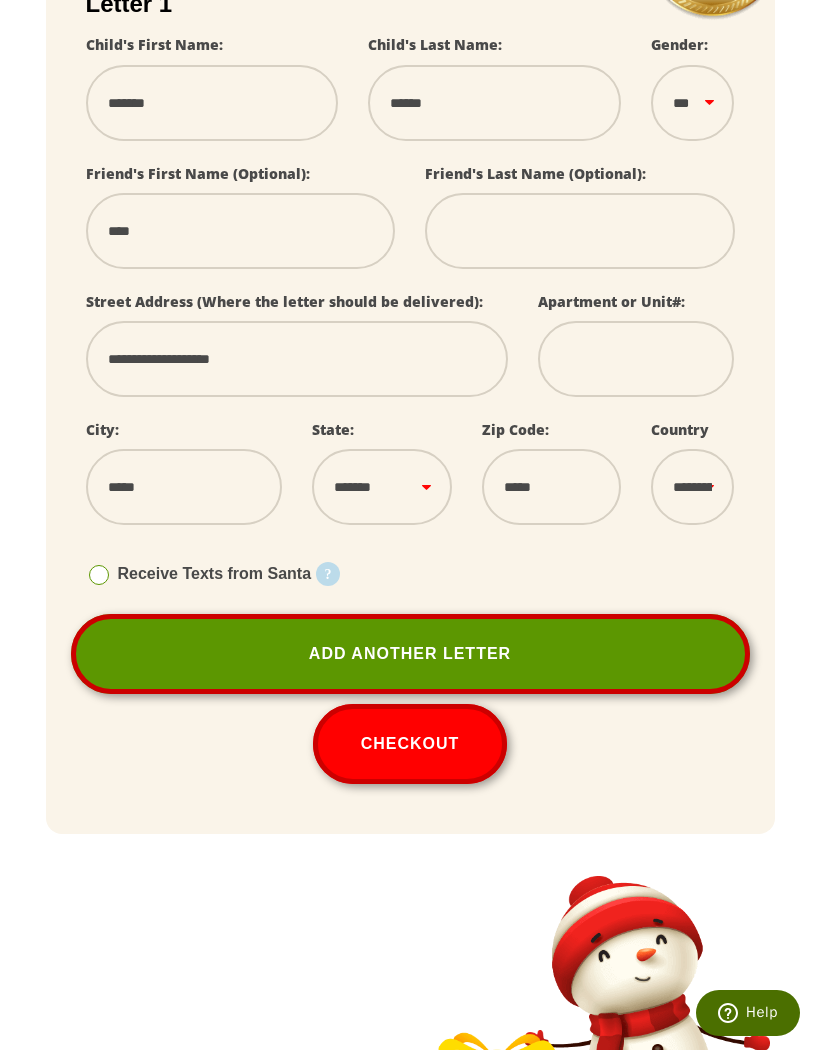 click on "*****" at bounding box center [552, 487] 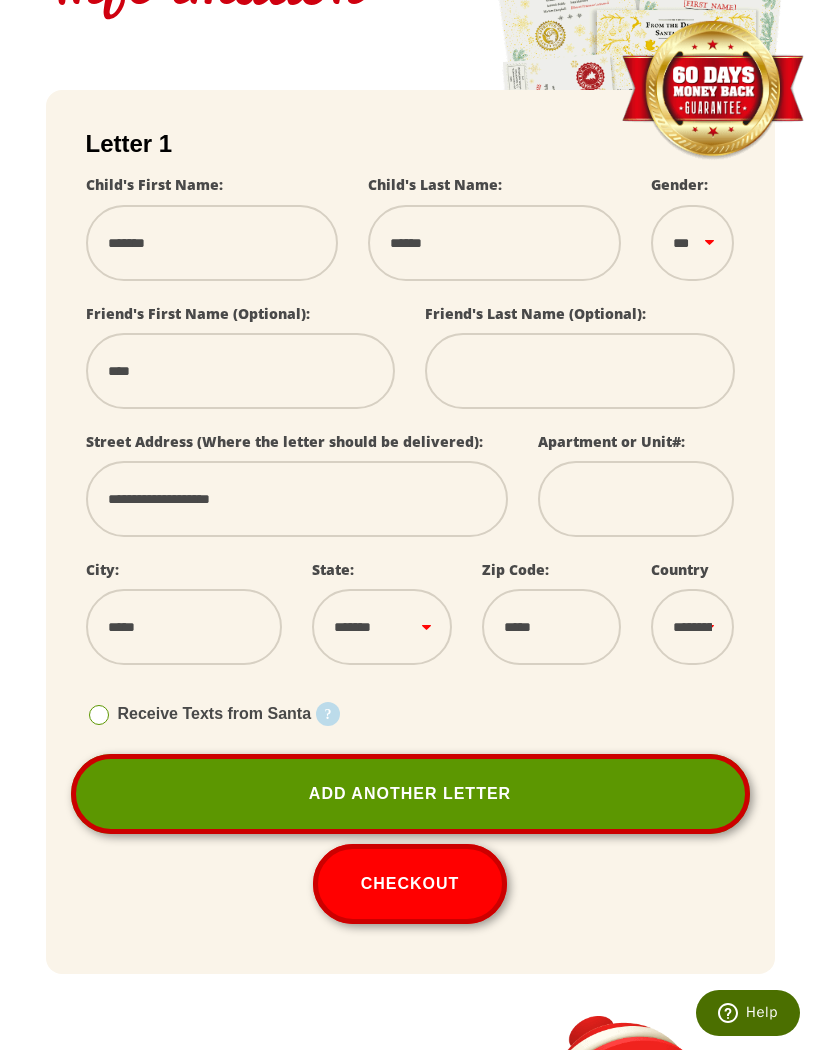 scroll, scrollTop: 256, scrollLeft: 0, axis: vertical 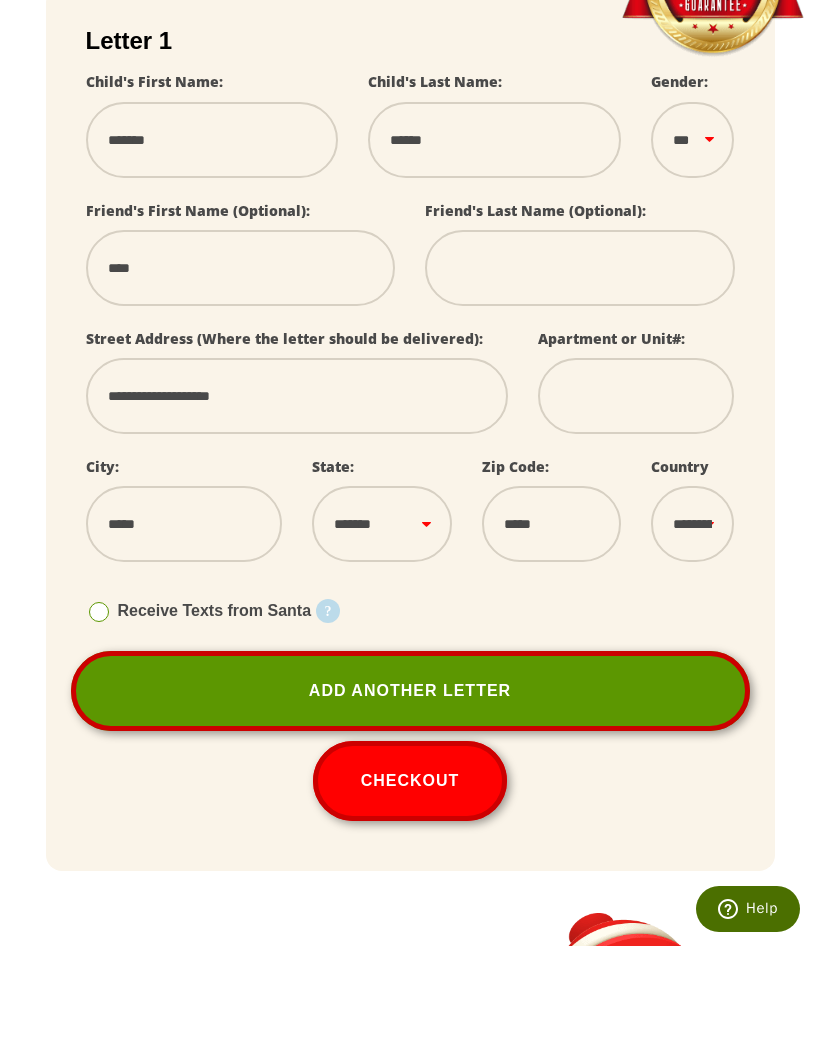 type on "*****" 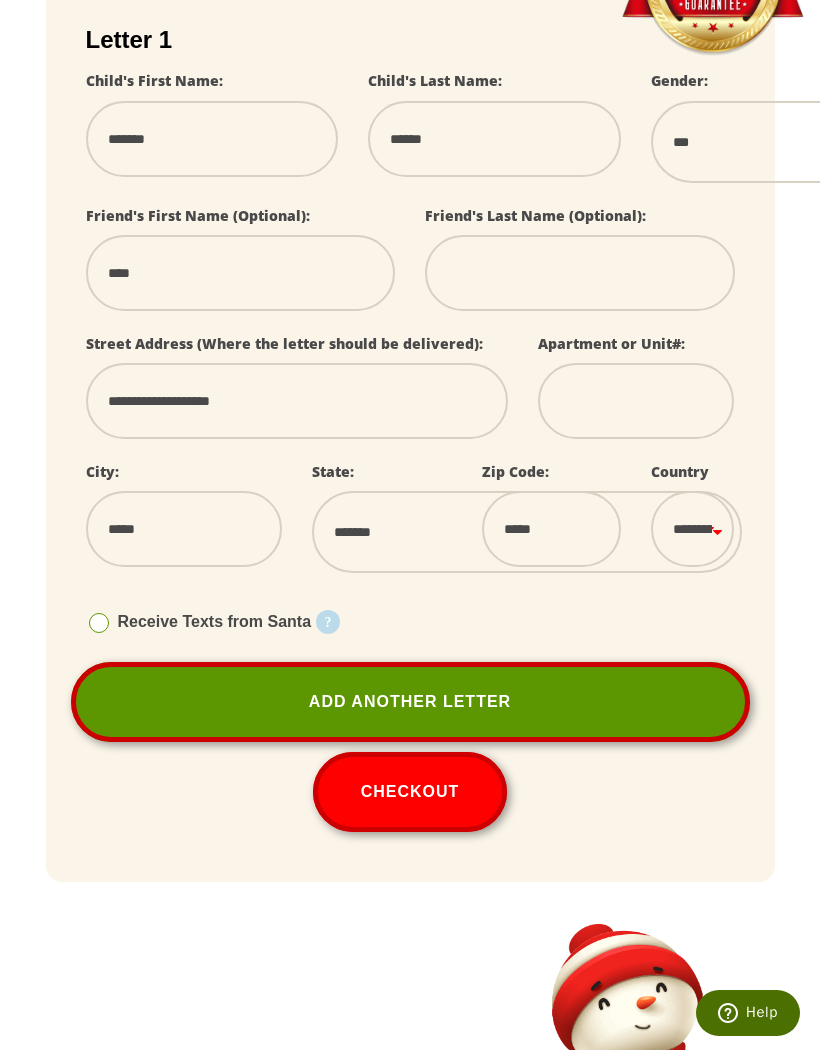 scroll, scrollTop: 381, scrollLeft: 0, axis: vertical 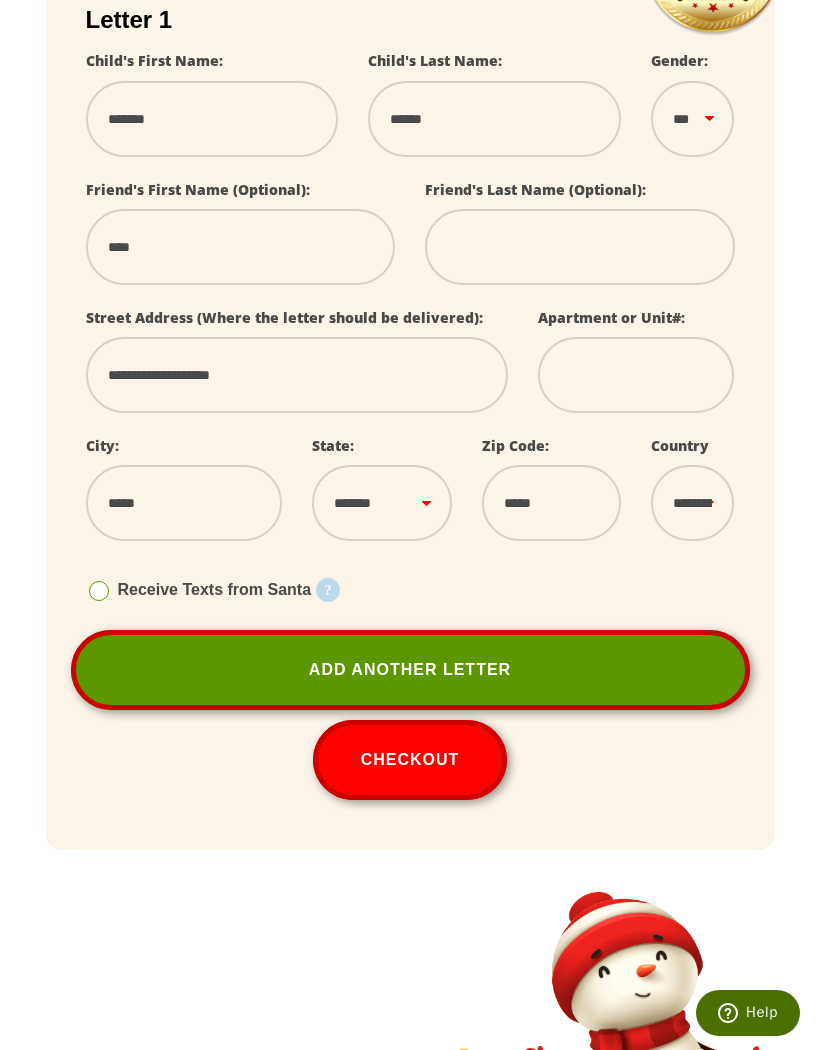 click at bounding box center (580, 247) 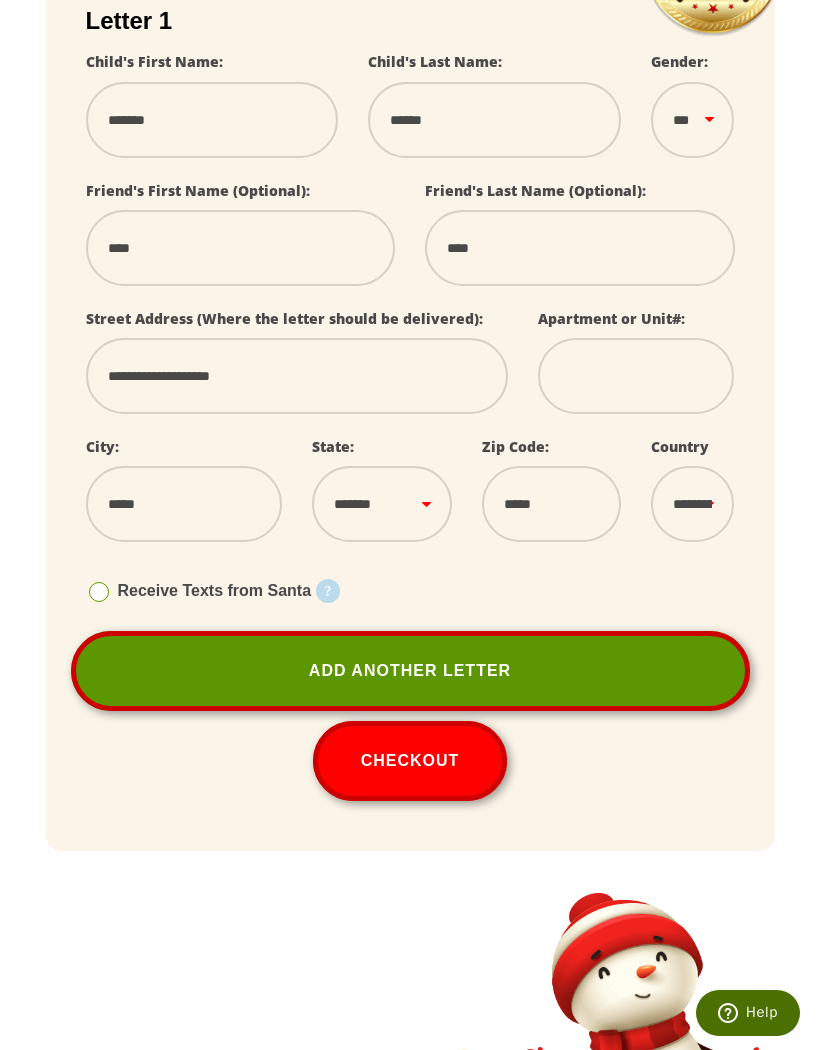 scroll, scrollTop: 380, scrollLeft: 0, axis: vertical 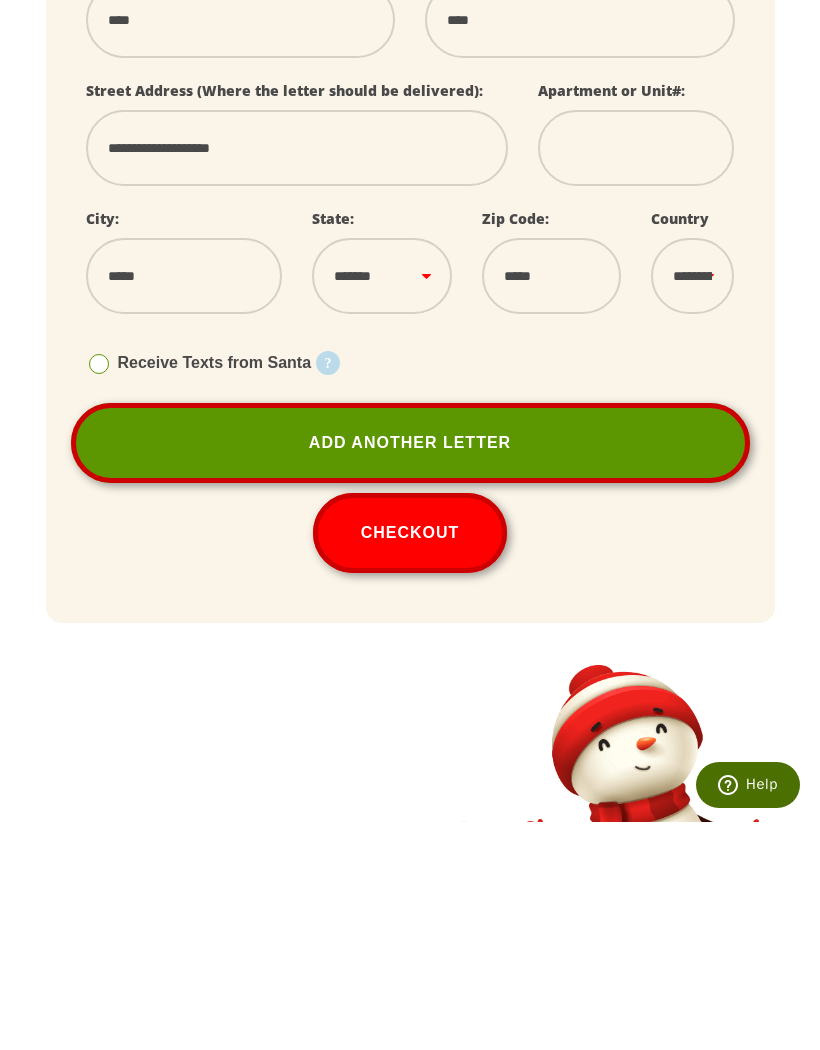 type on "***" 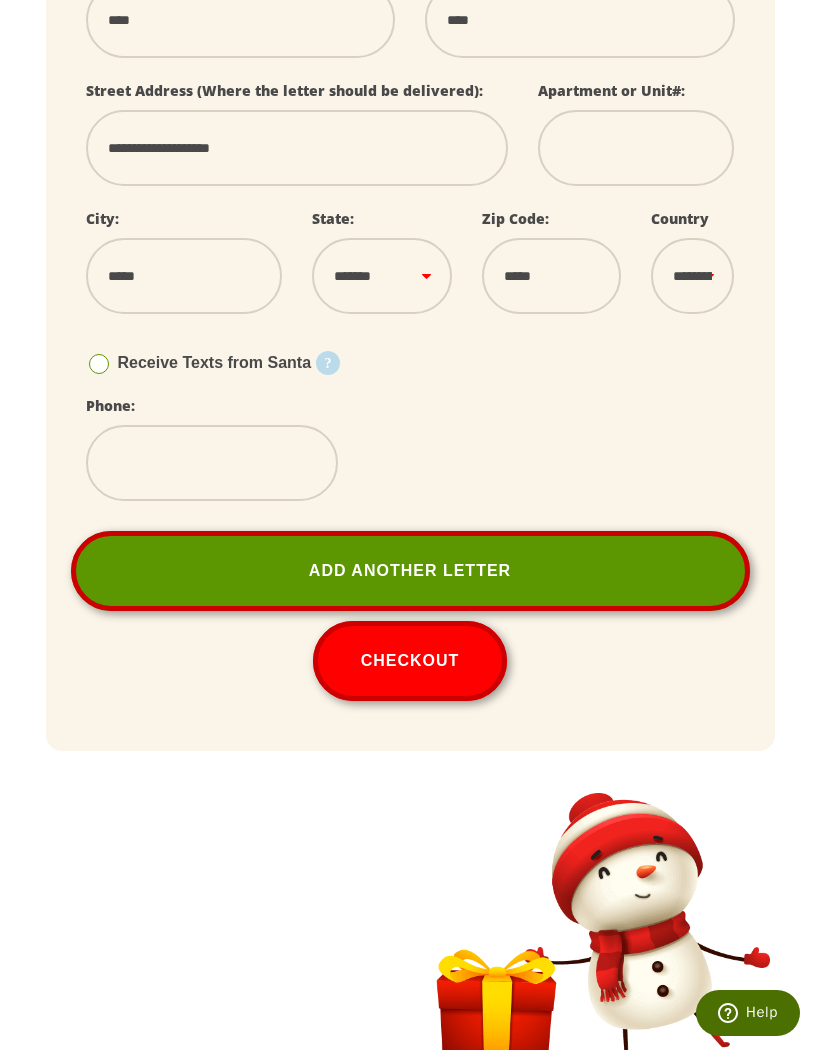 click at bounding box center [212, 463] 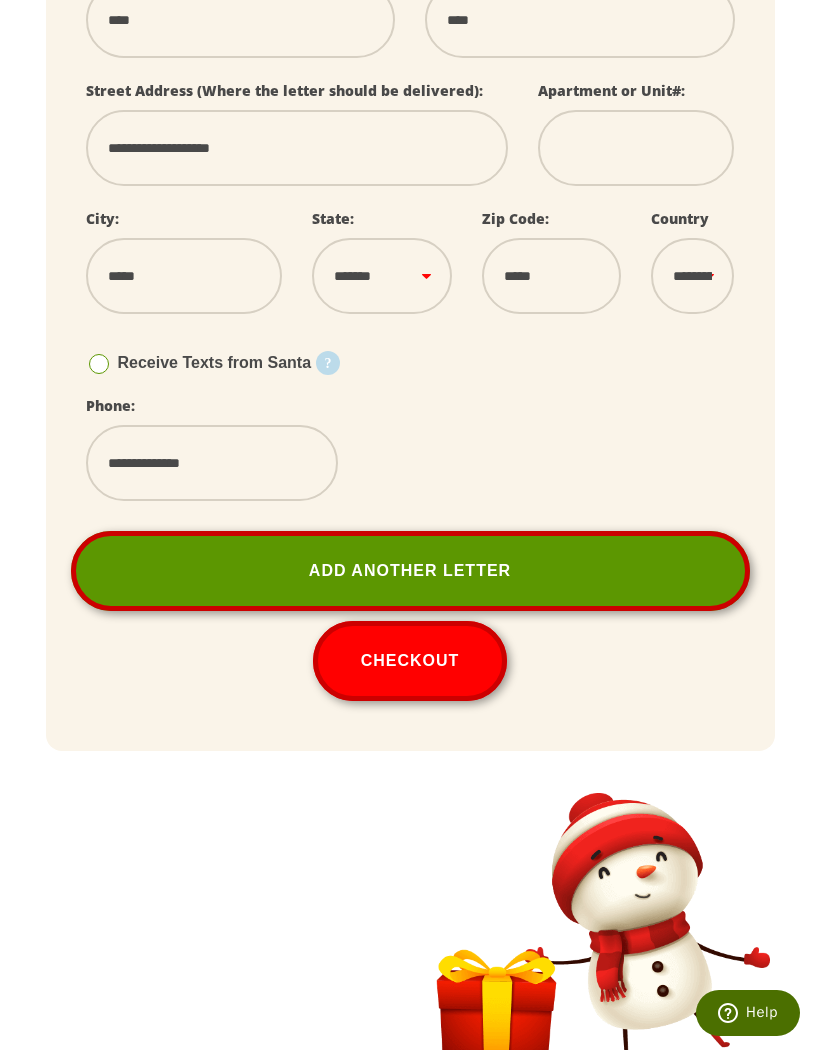 type on "**********" 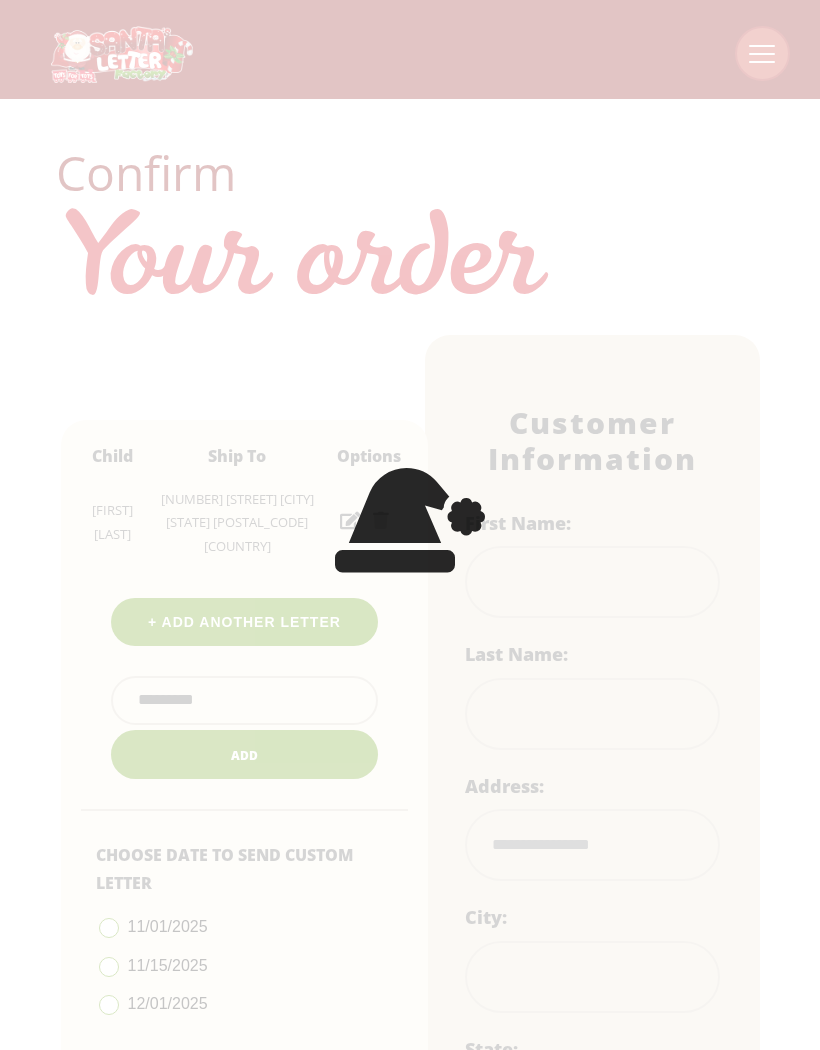 scroll, scrollTop: 0, scrollLeft: 0, axis: both 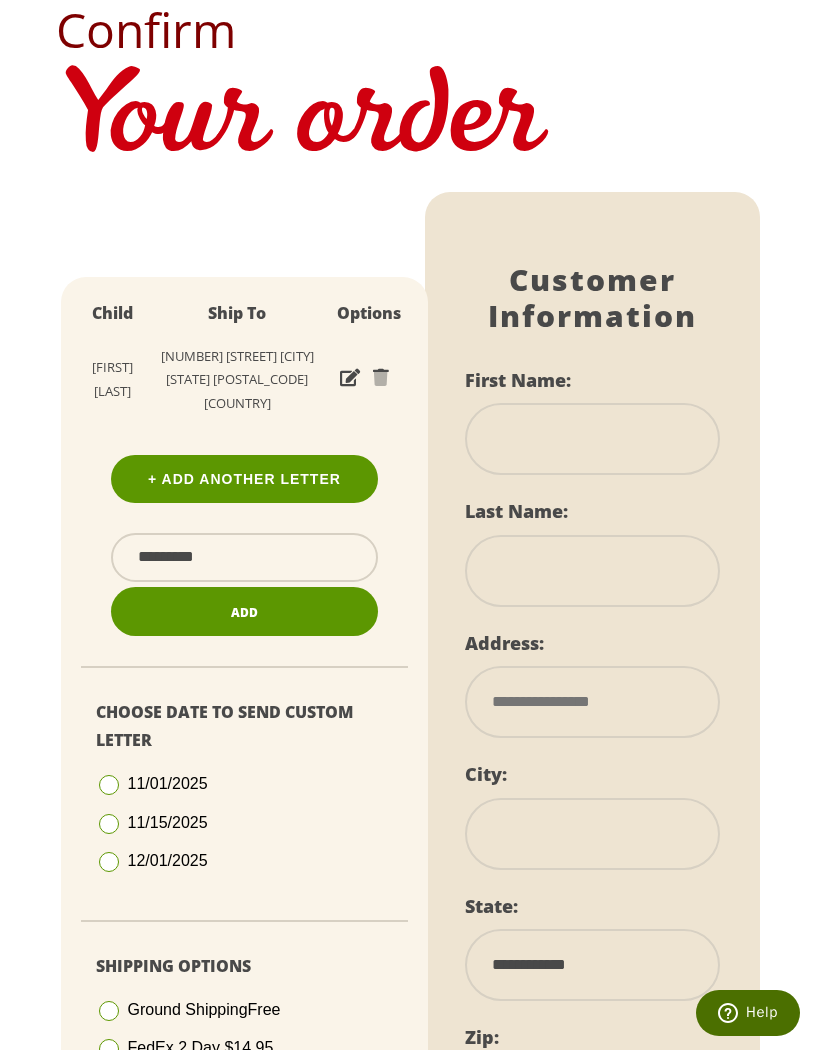 click on "12/01/2025" at bounding box center (245, 861) 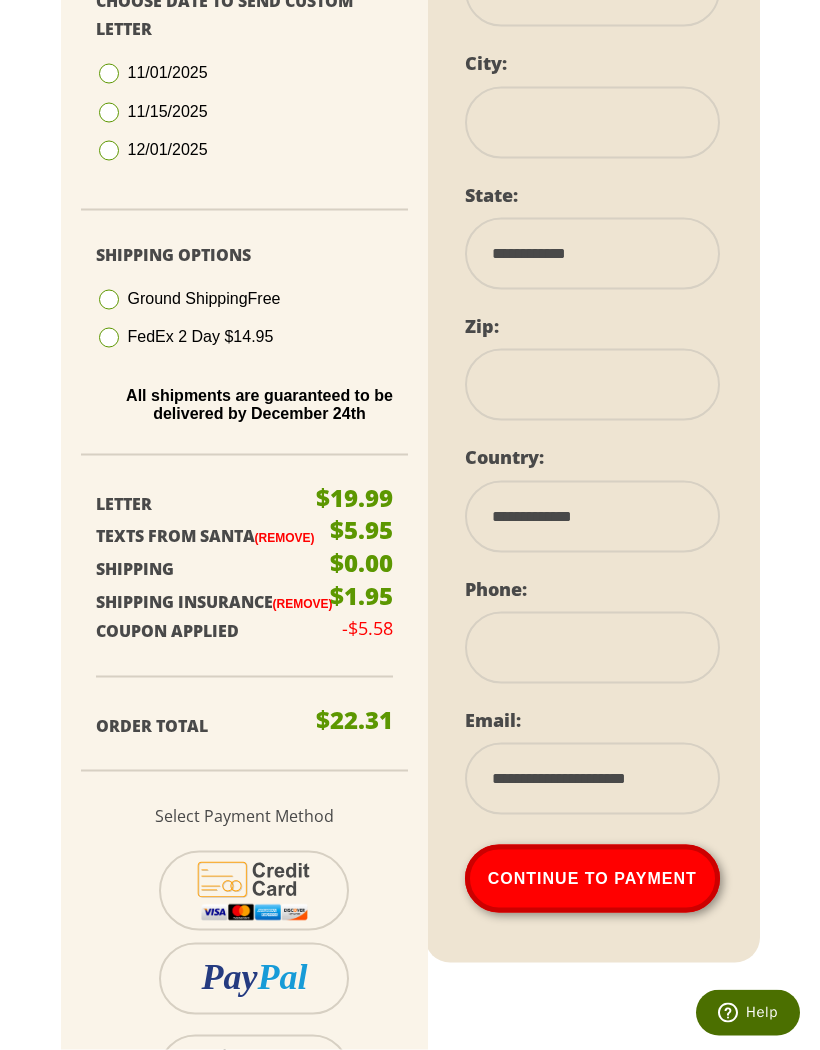 scroll, scrollTop: 856, scrollLeft: 0, axis: vertical 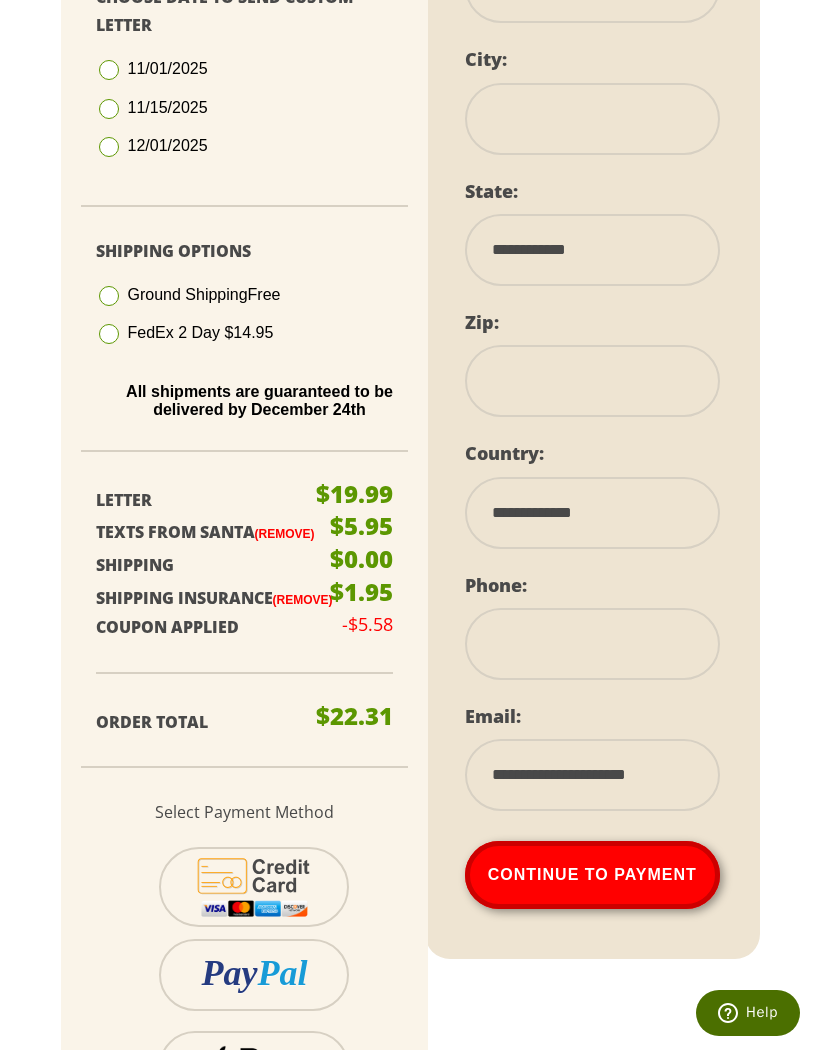click at bounding box center (254, 887) 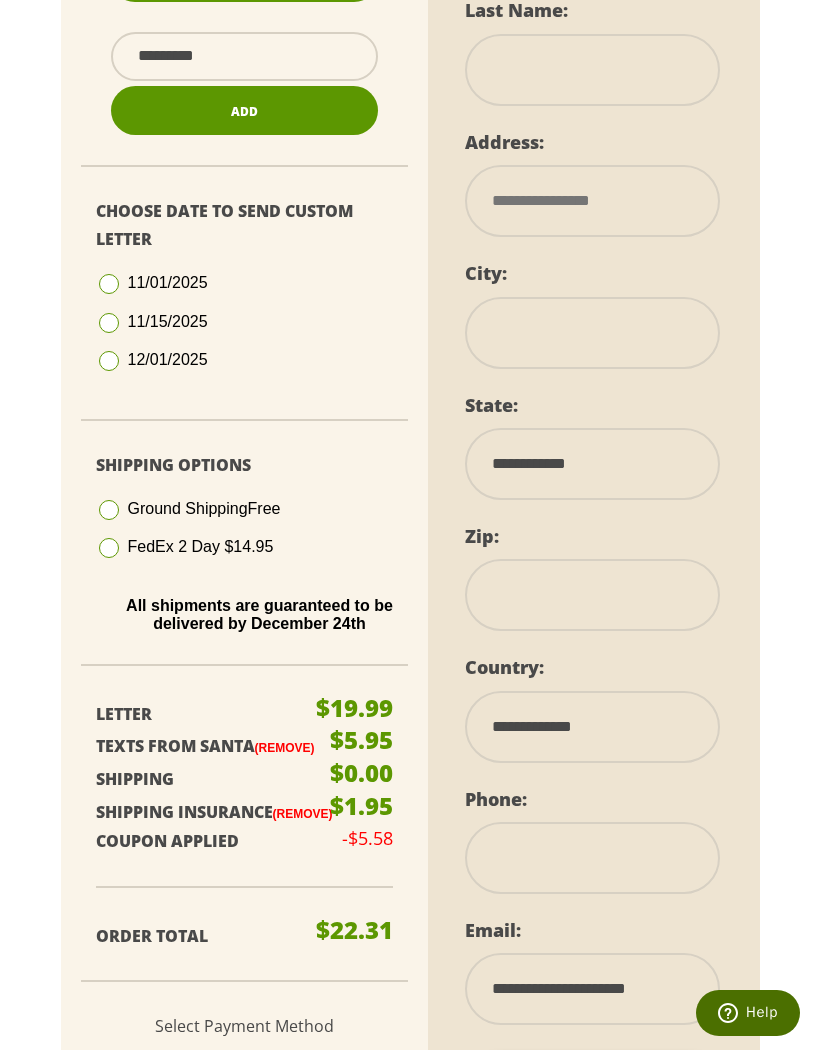 scroll, scrollTop: 335, scrollLeft: 0, axis: vertical 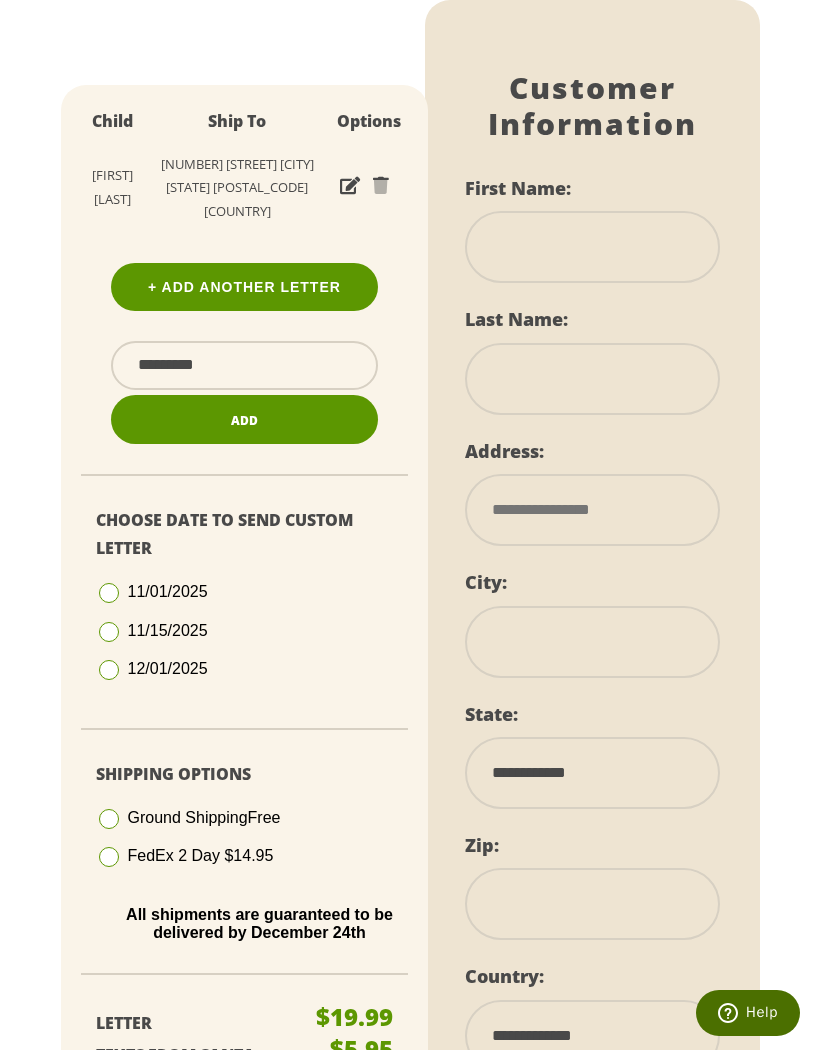 click at bounding box center (592, 247) 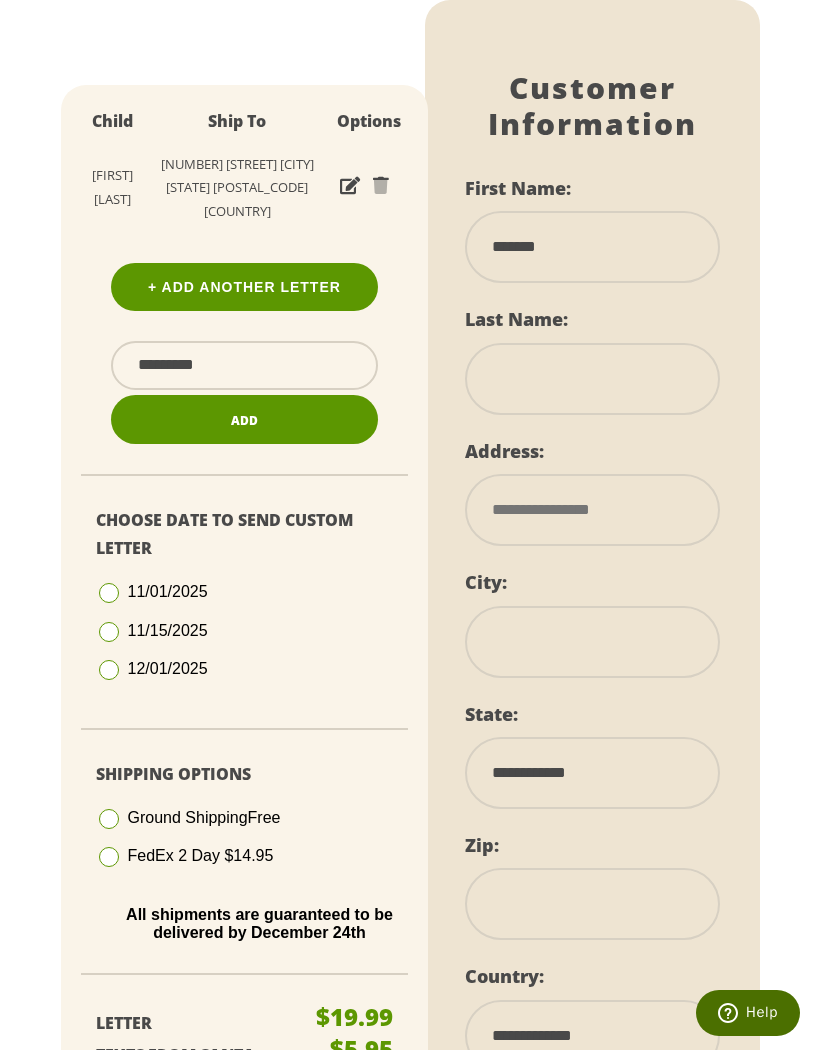 type on "********" 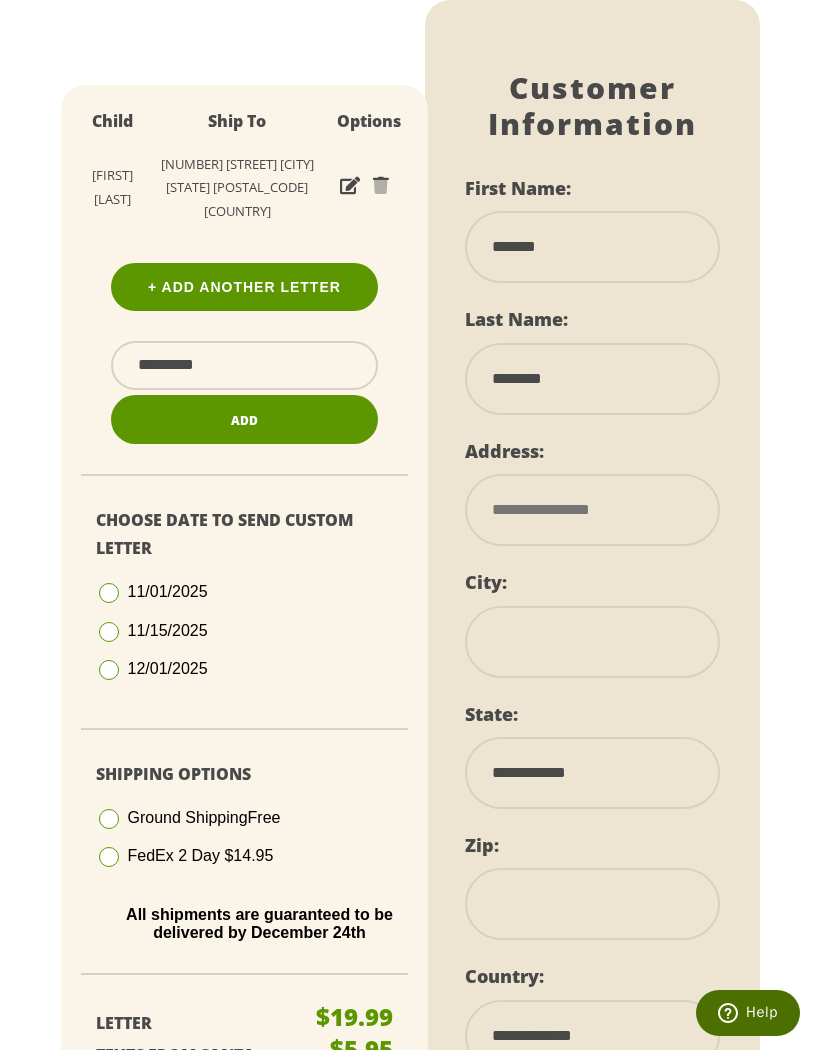 type on "**********" 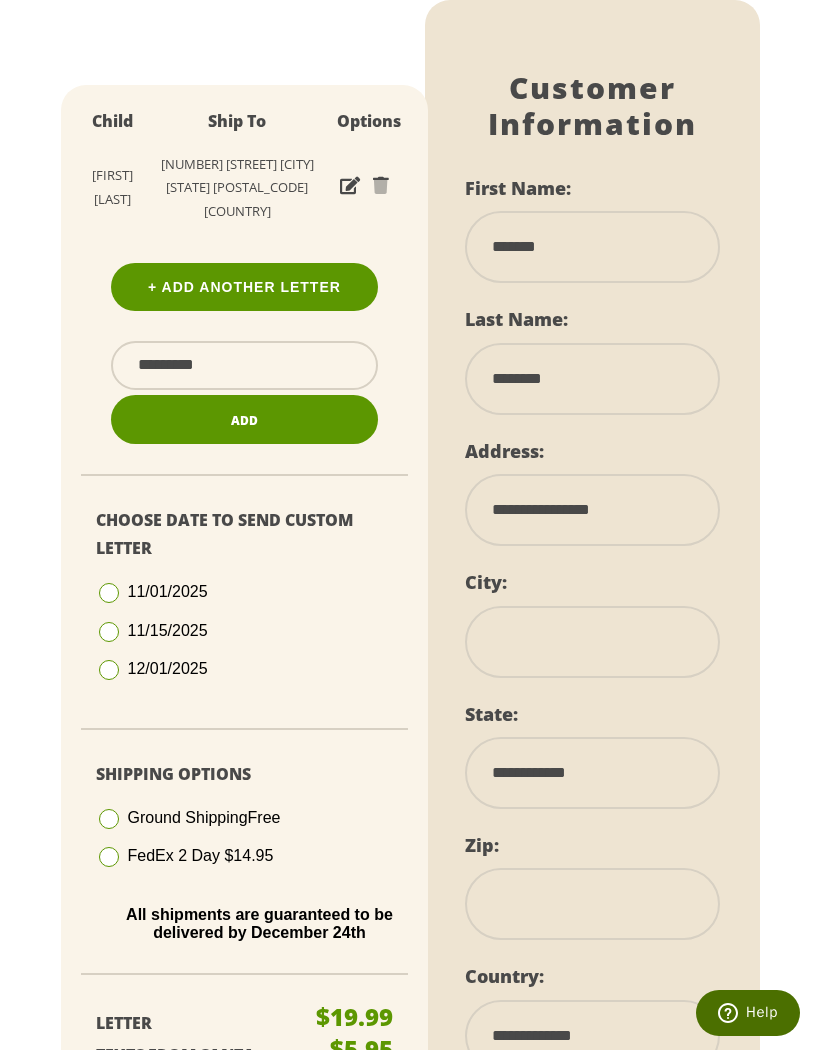 type on "*****" 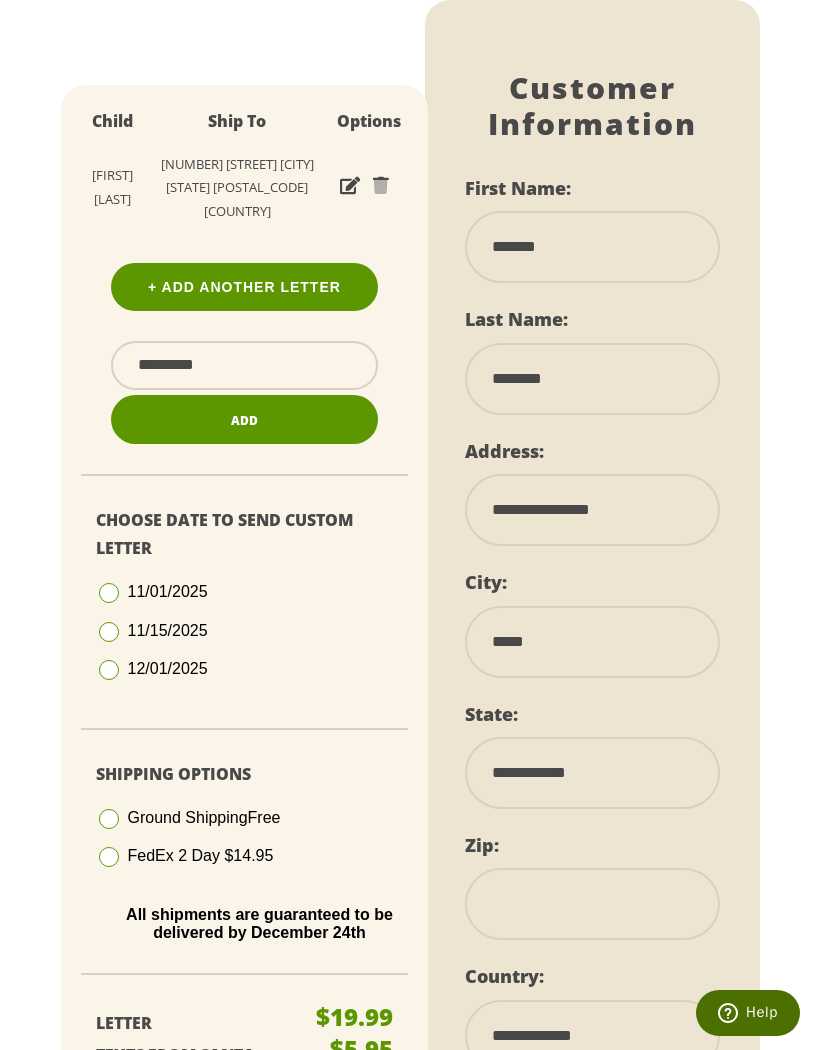 select on "**" 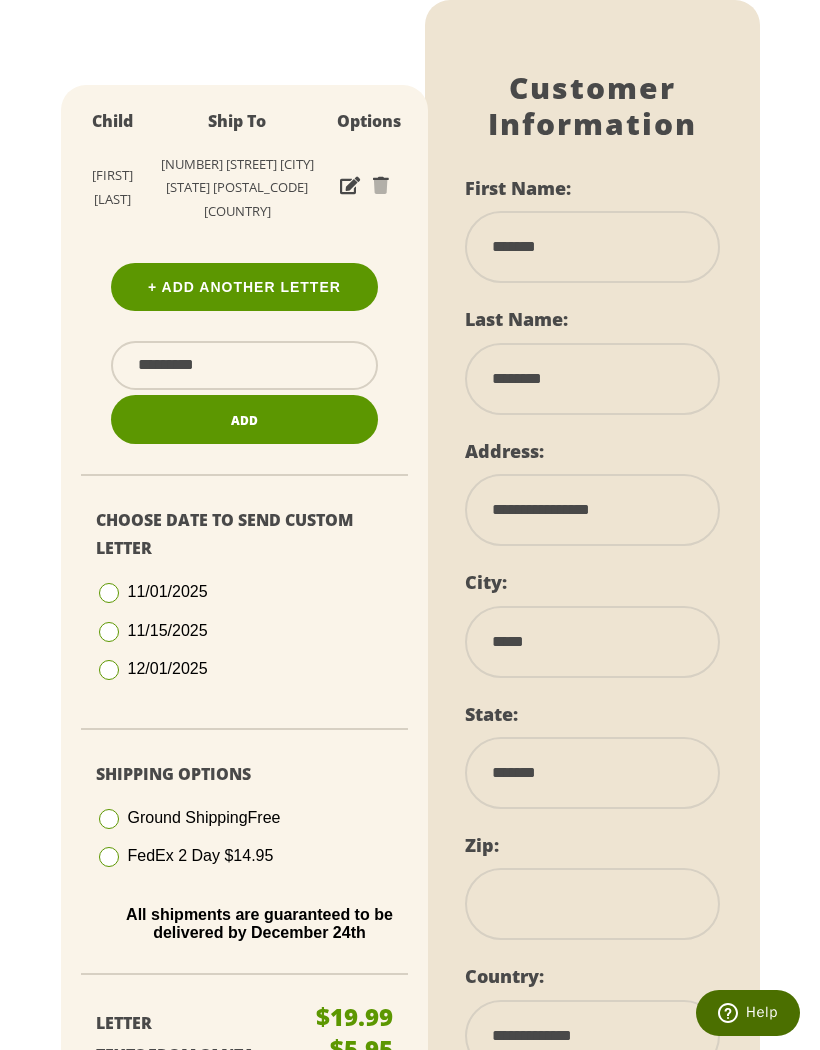 type on "*****" 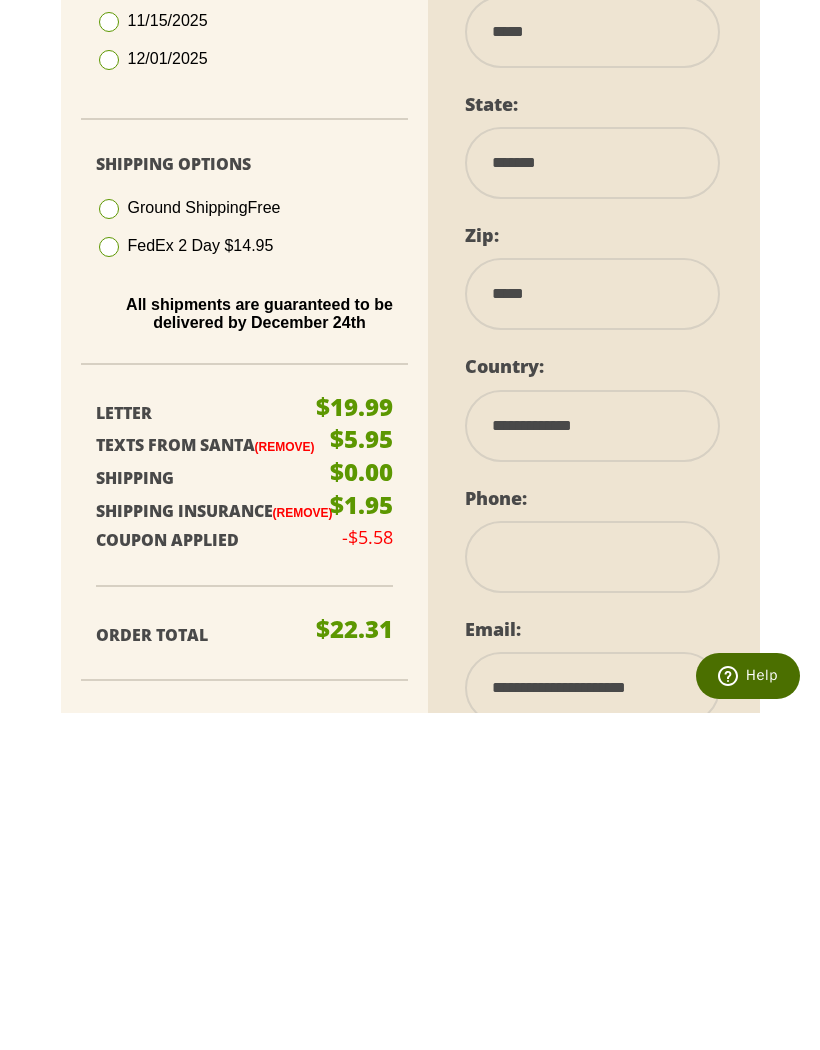 scroll, scrollTop: 610, scrollLeft: 0, axis: vertical 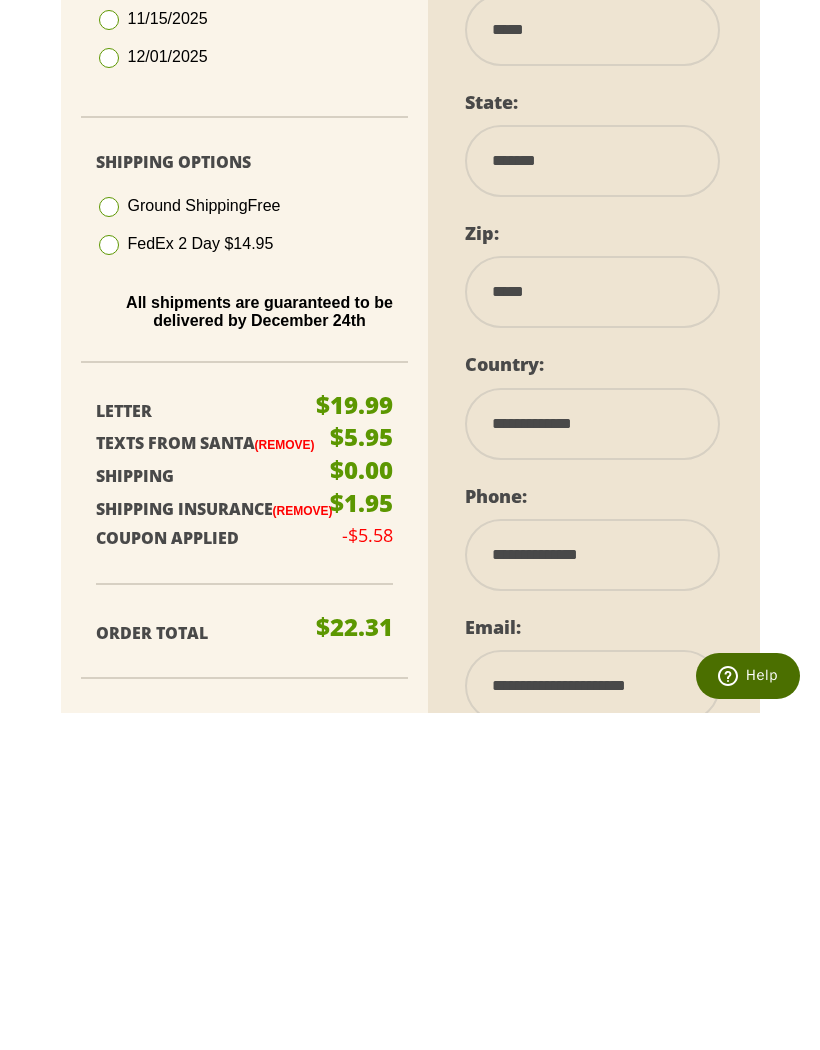 type on "**********" 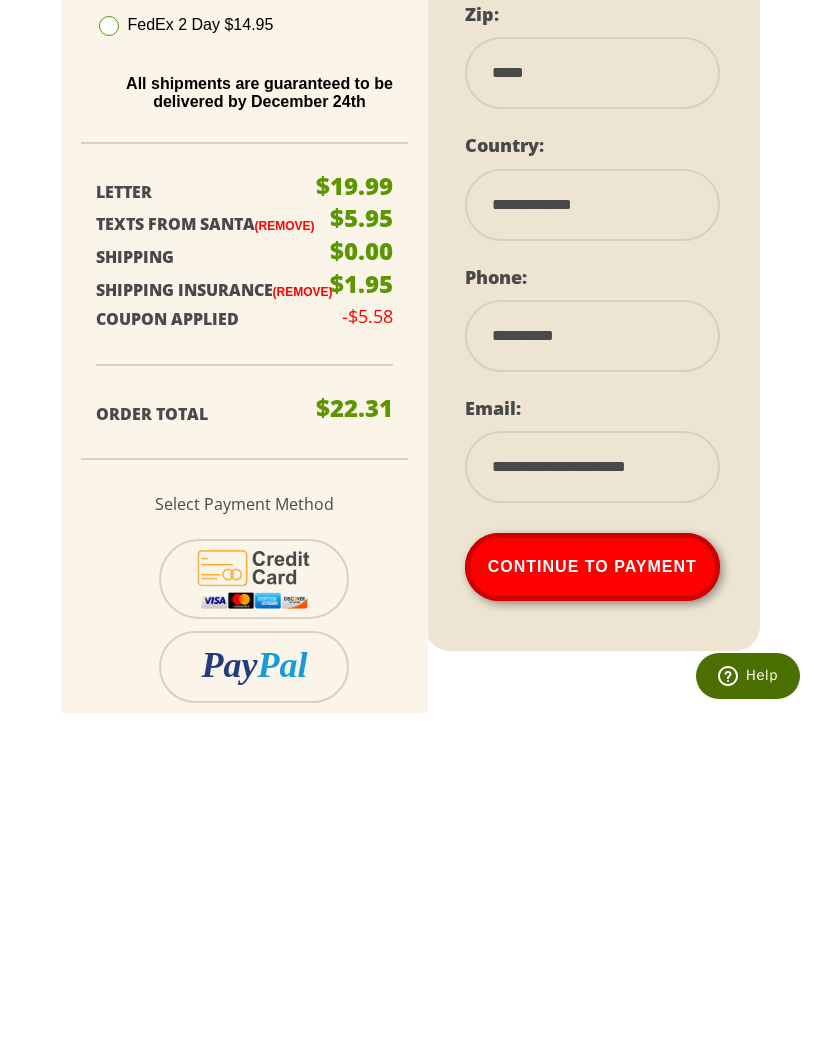 scroll, scrollTop: 854, scrollLeft: 0, axis: vertical 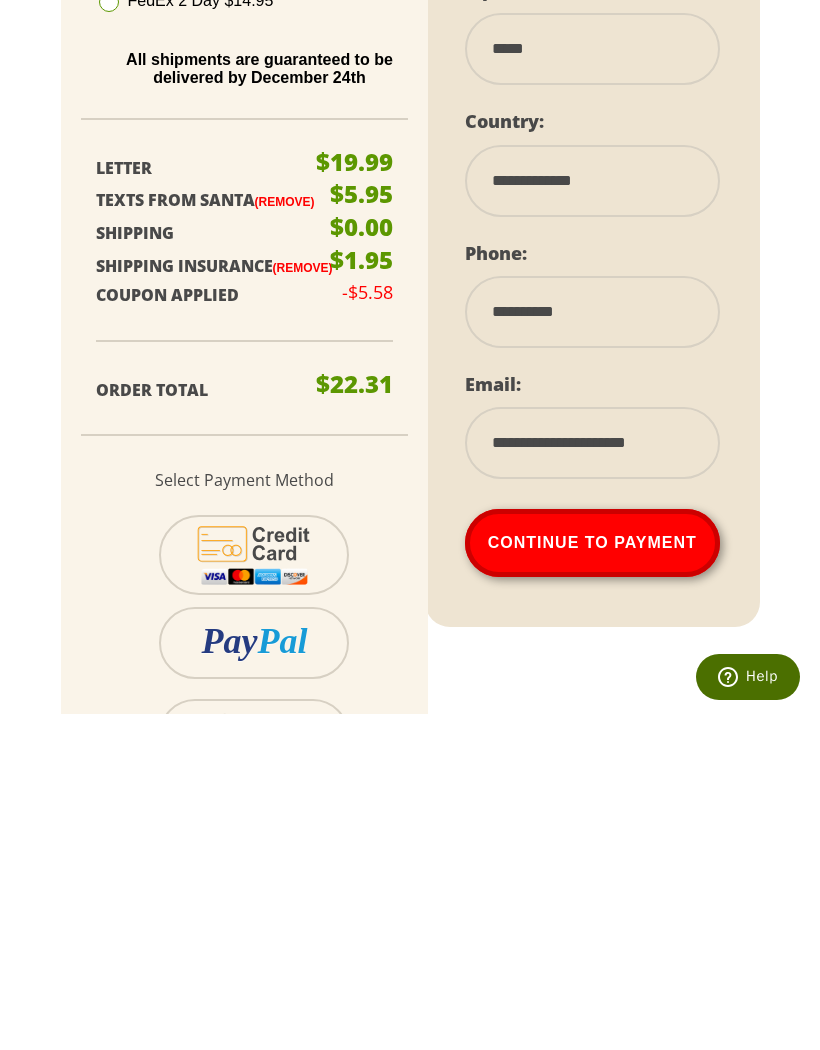 click on "Continue To Payment" at bounding box center [592, 879] 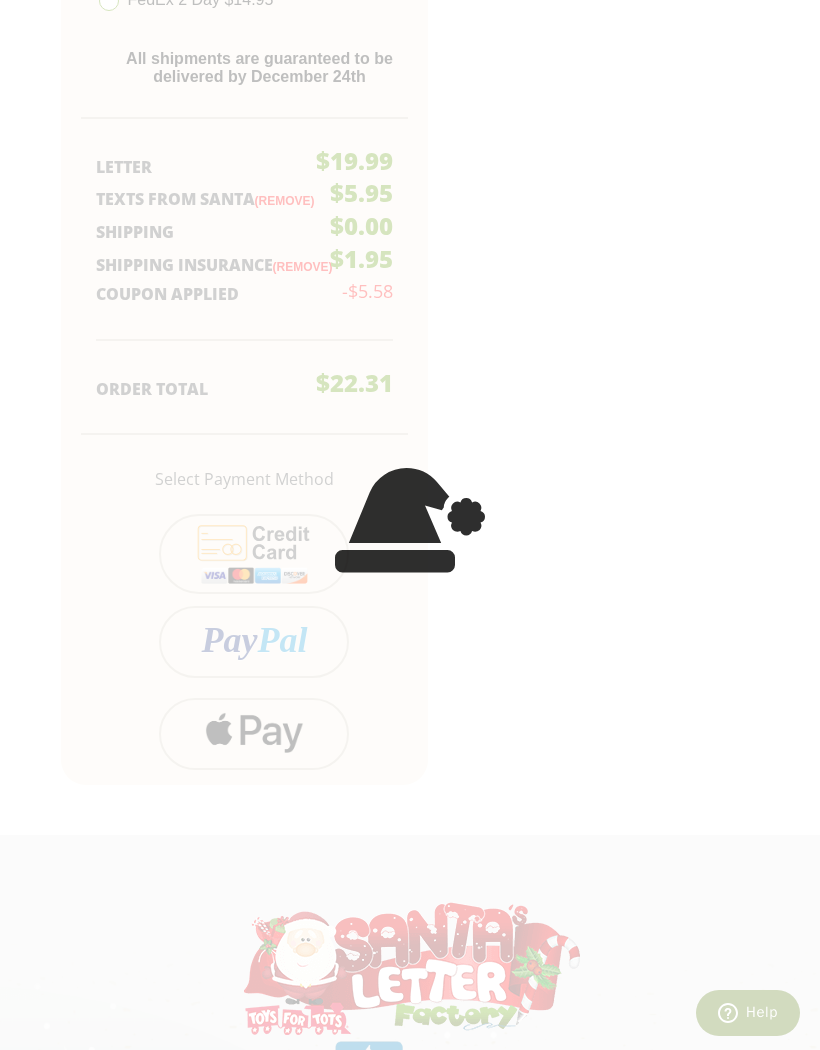 scroll, scrollTop: 507, scrollLeft: 0, axis: vertical 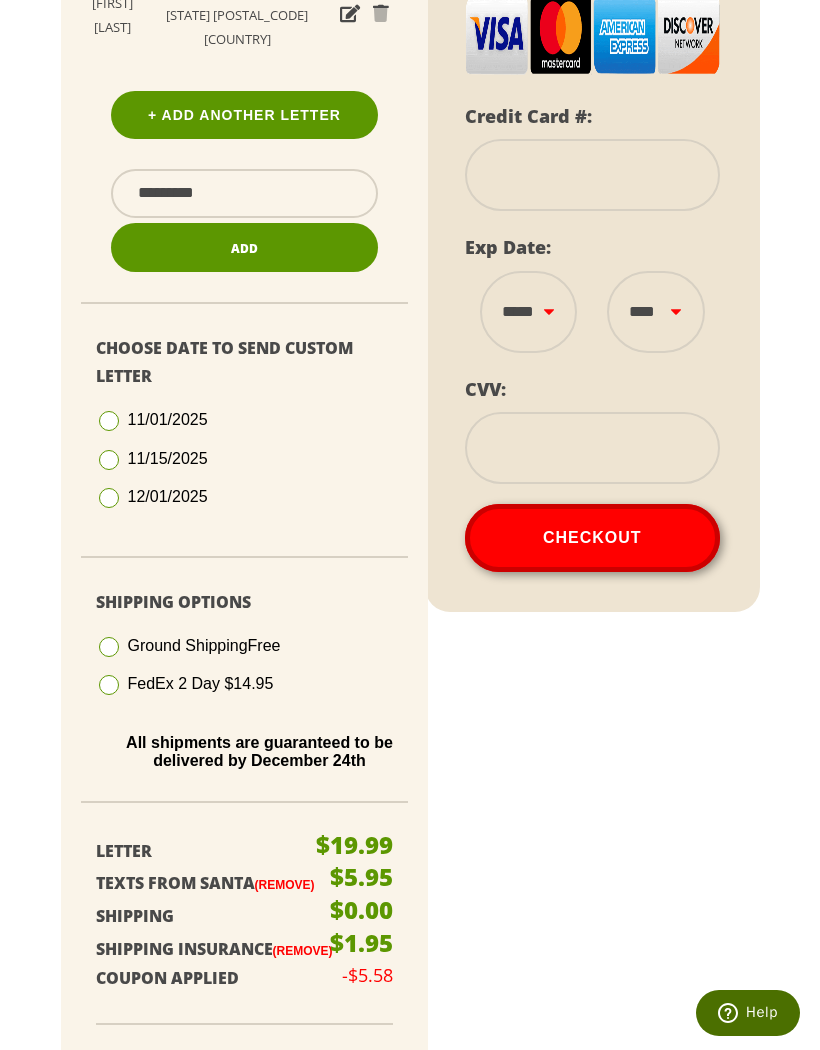 click at bounding box center [592, 175] 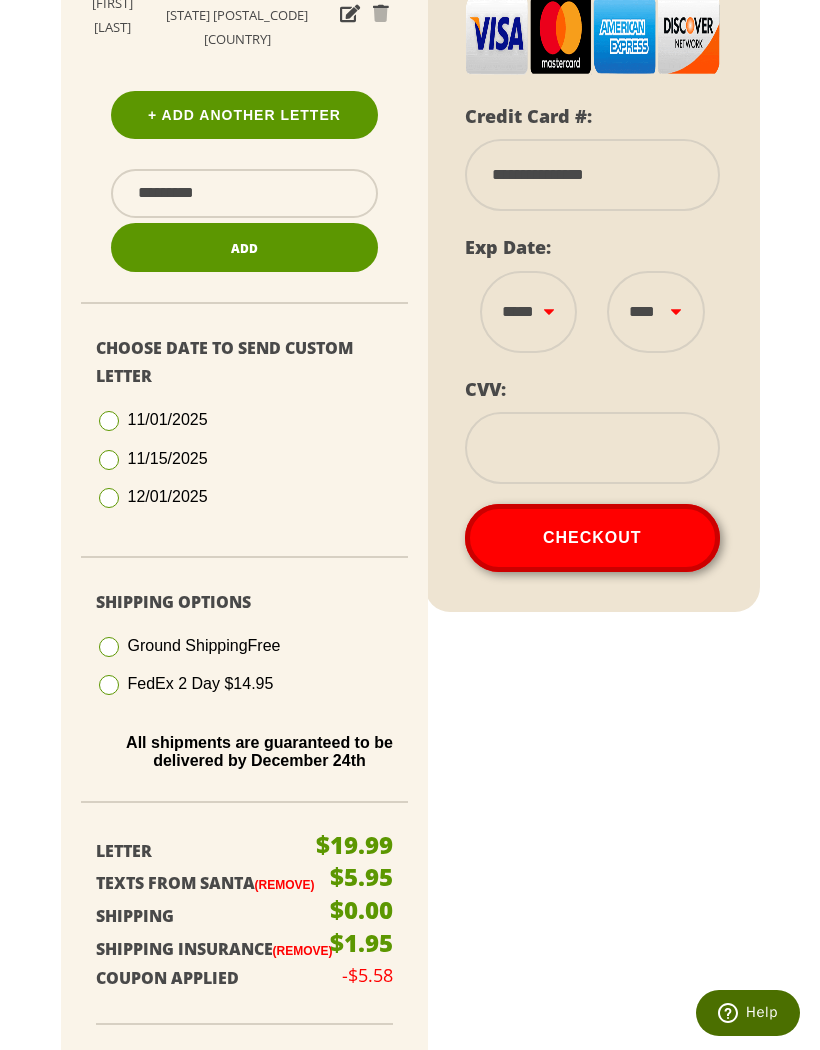 select on "**" 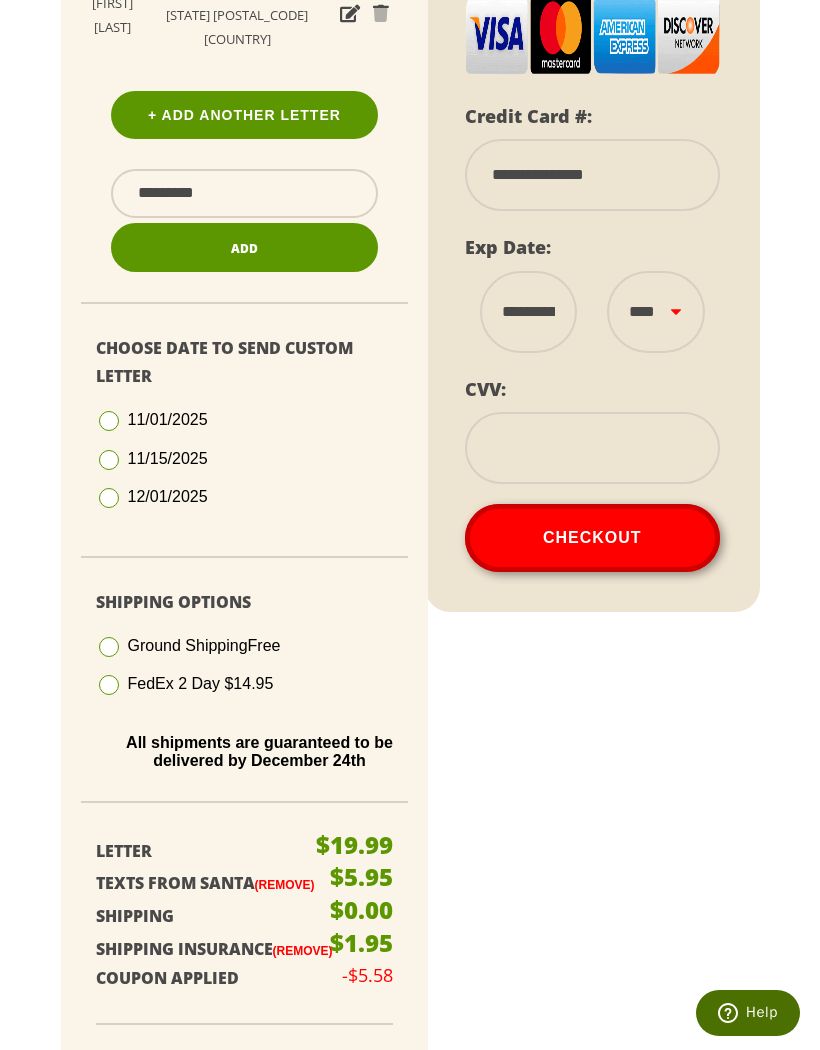 select on "****" 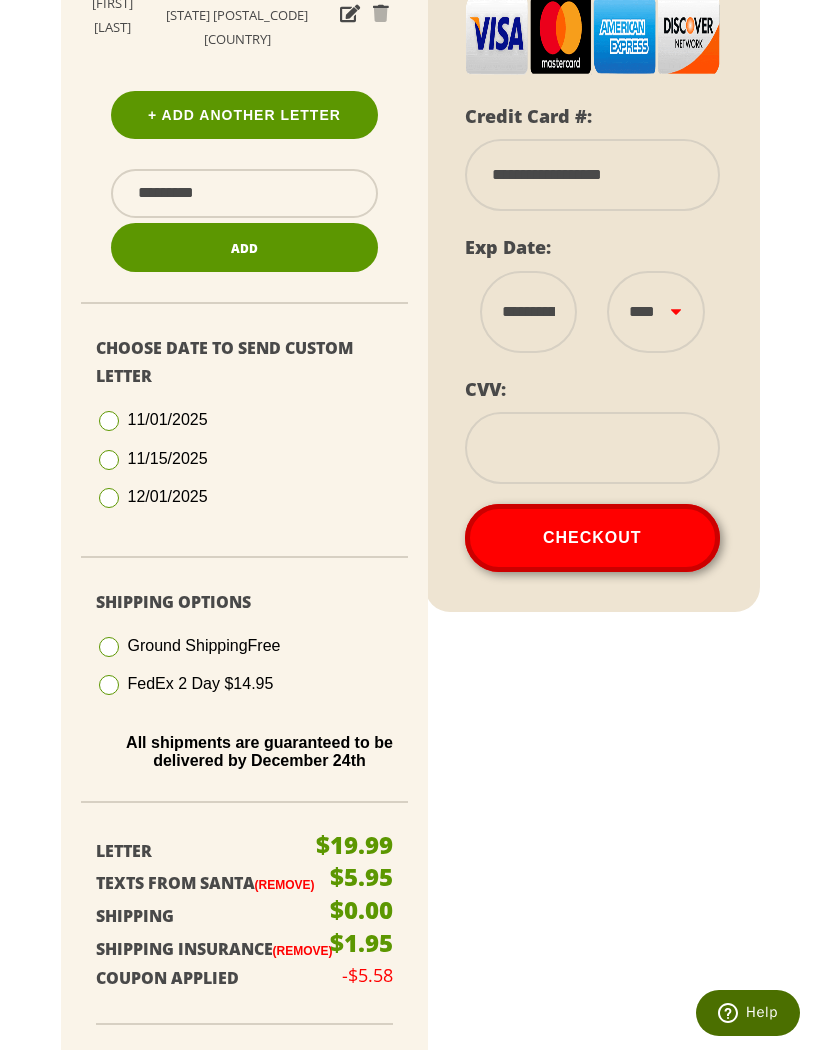 type on "****" 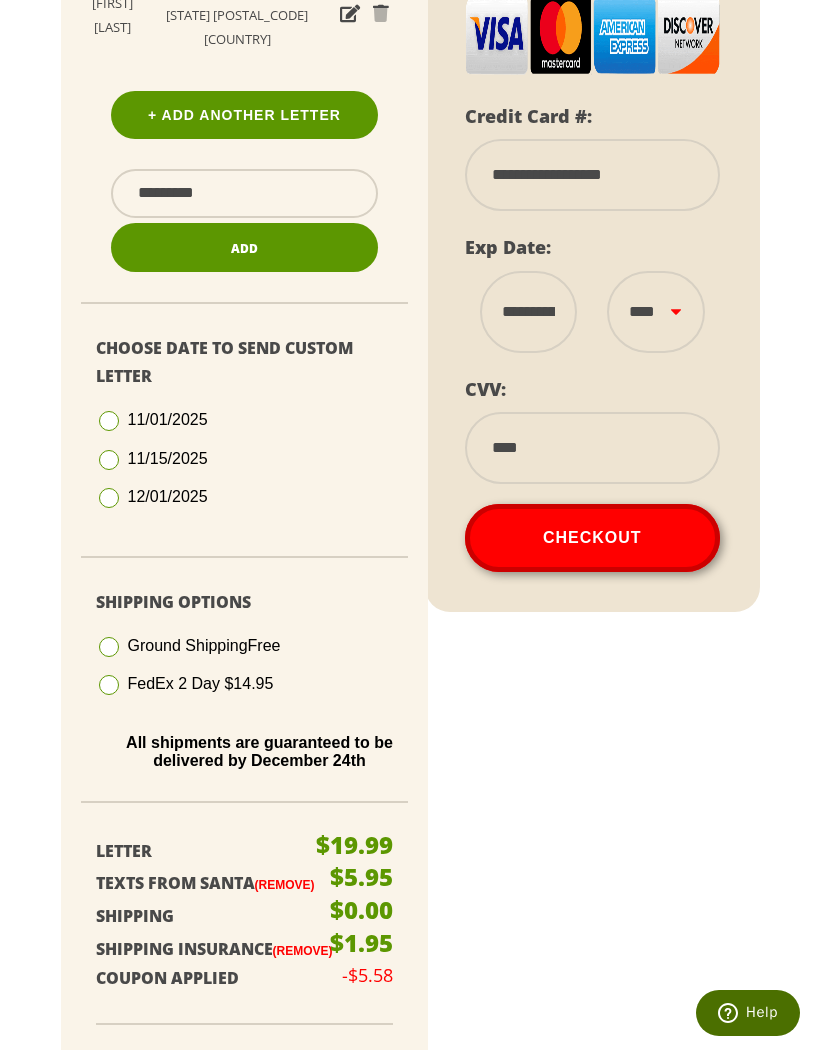 click on "**********" at bounding box center (528, 312) 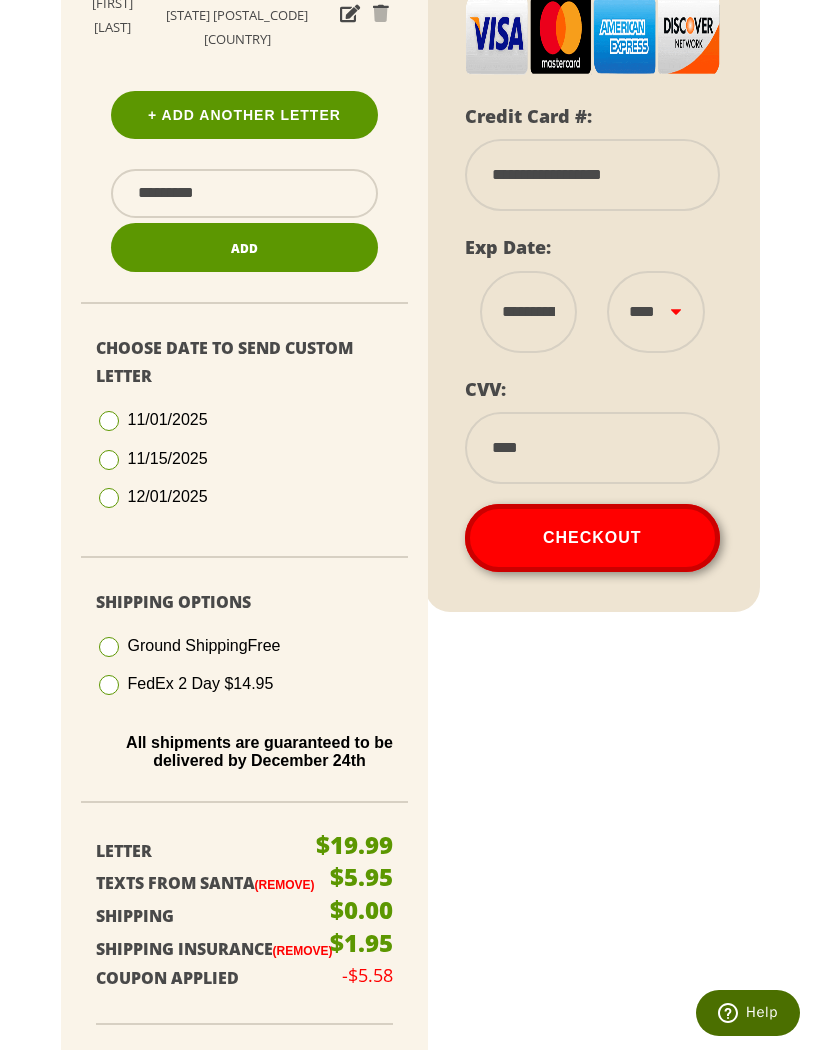 select on "**" 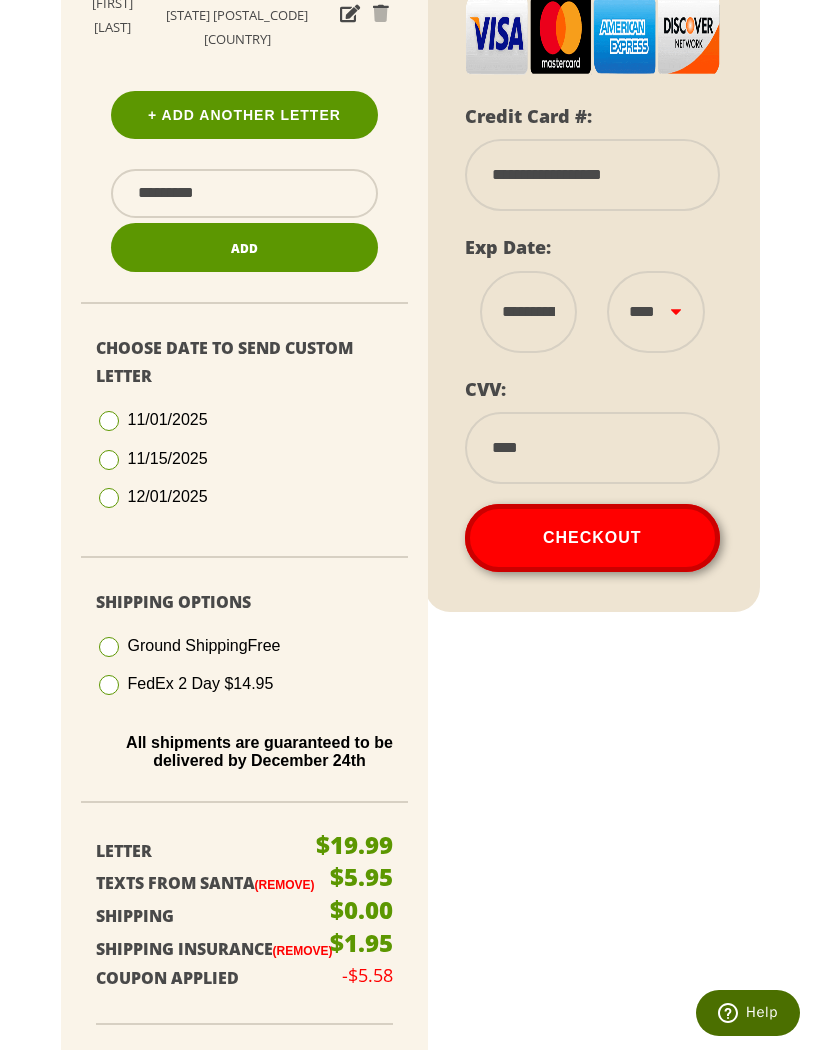 click on "Checkout" at bounding box center [592, 538] 